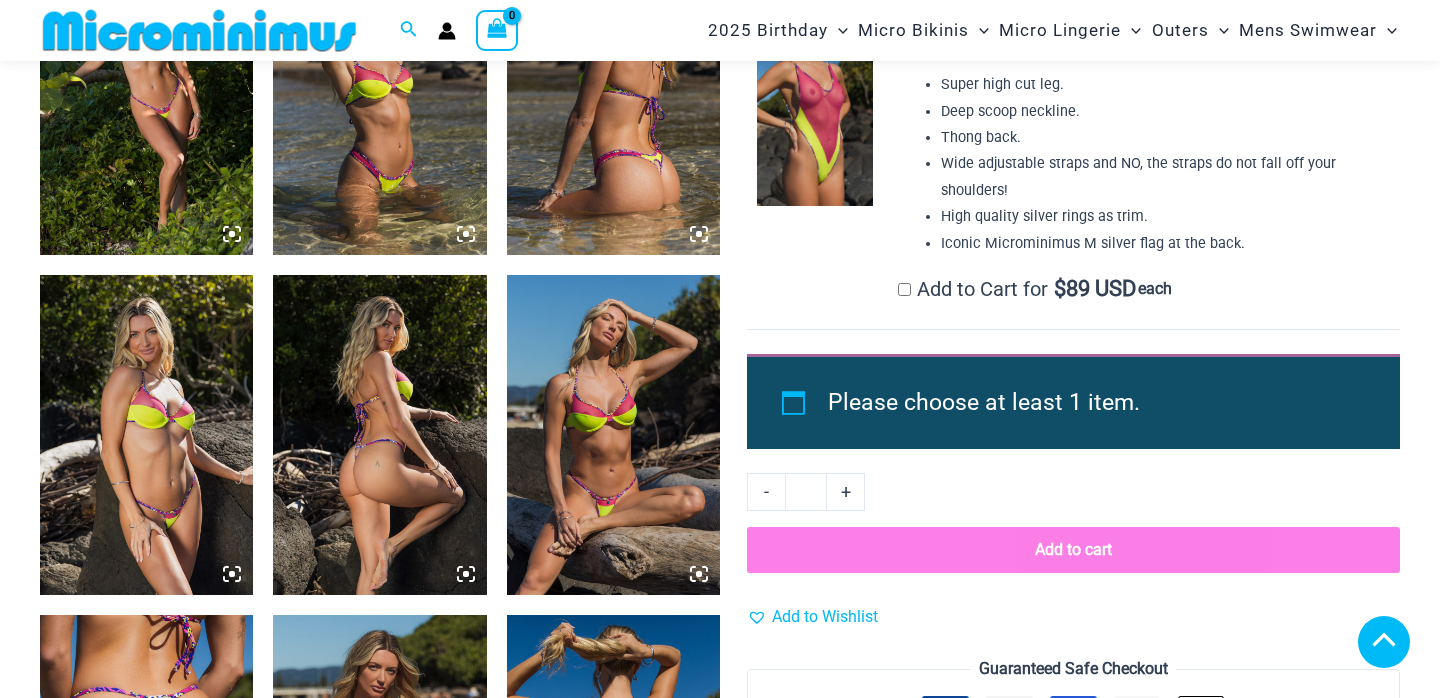 scroll, scrollTop: 1705, scrollLeft: 0, axis: vertical 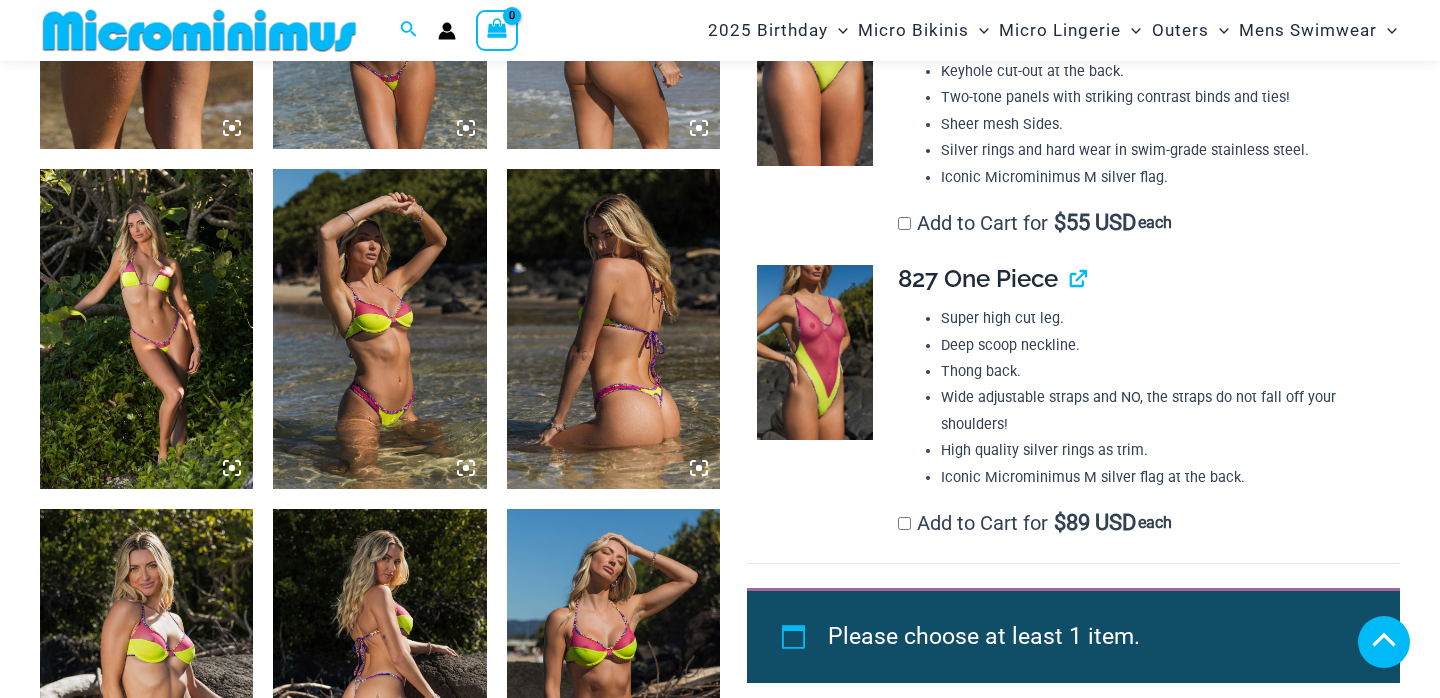 type on "**********" 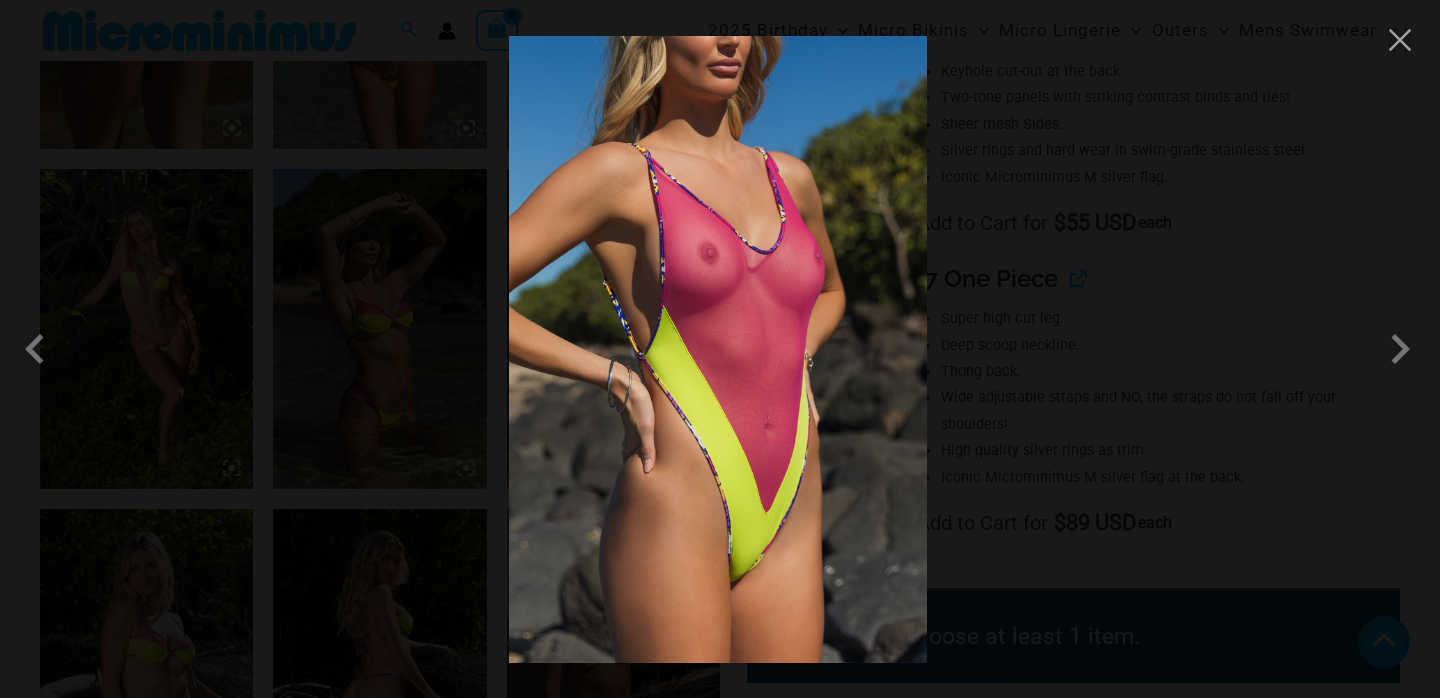 click at bounding box center [720, 349] 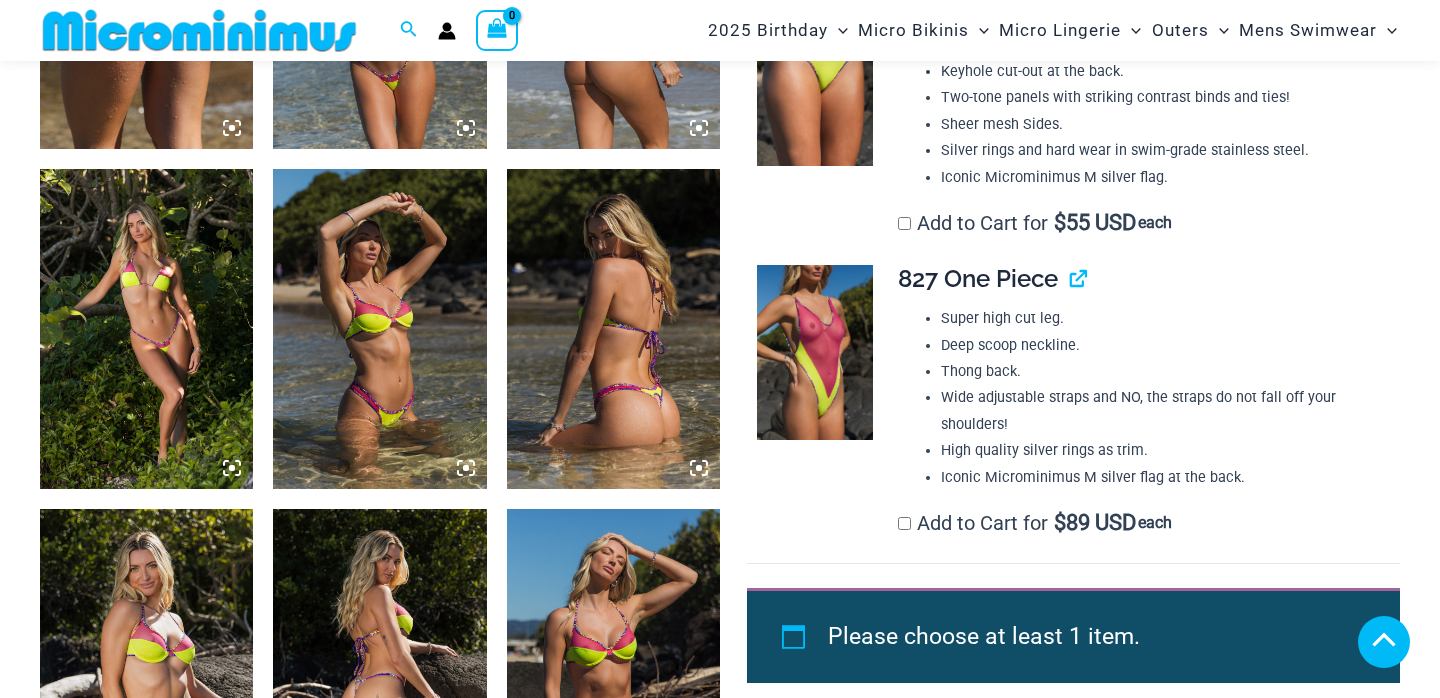 click on "827 One Piece" at bounding box center (1142, 279) 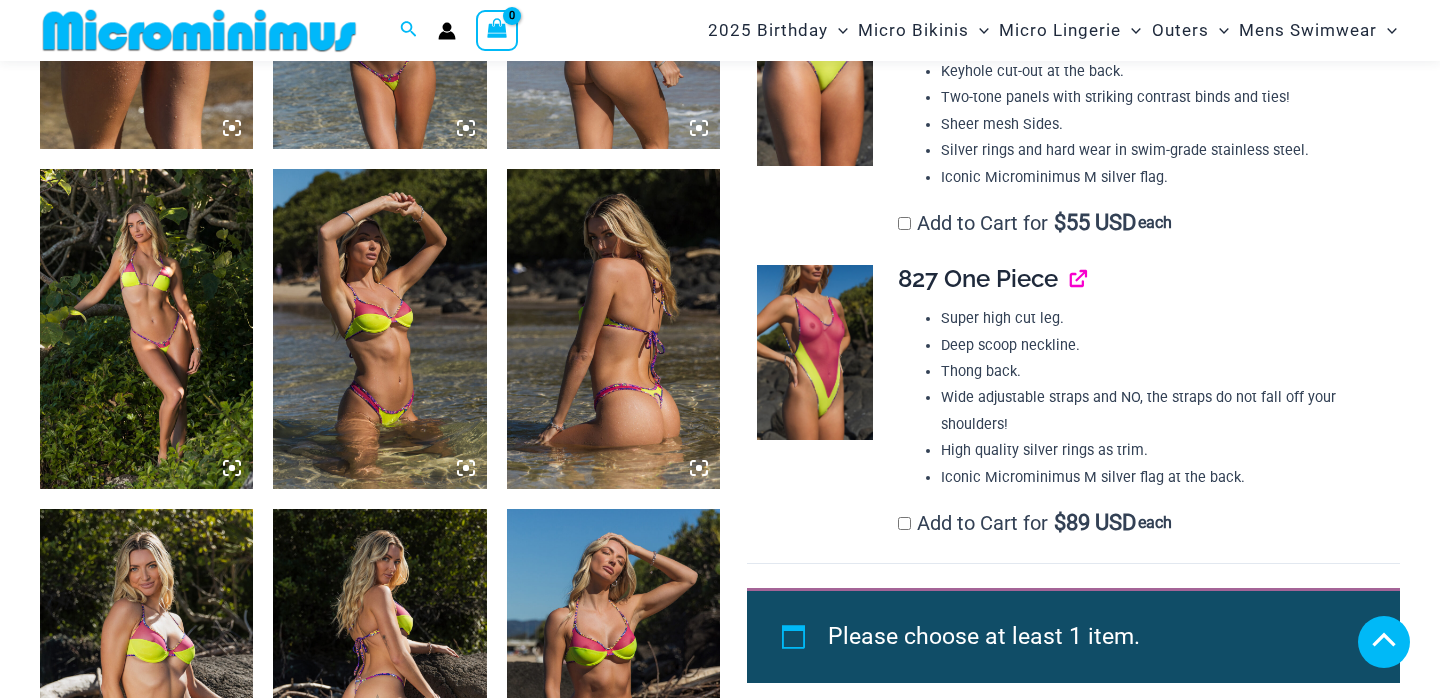 click at bounding box center [1070, 278] 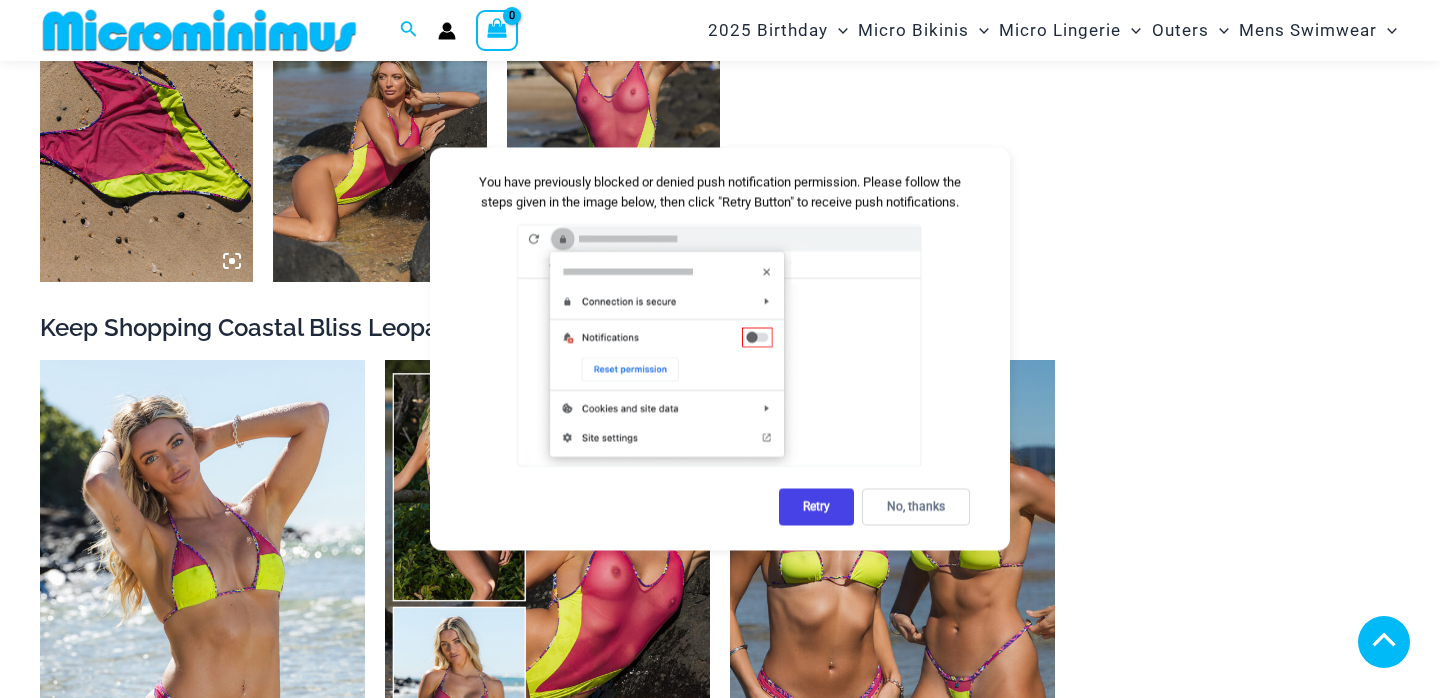 scroll, scrollTop: 1899, scrollLeft: 0, axis: vertical 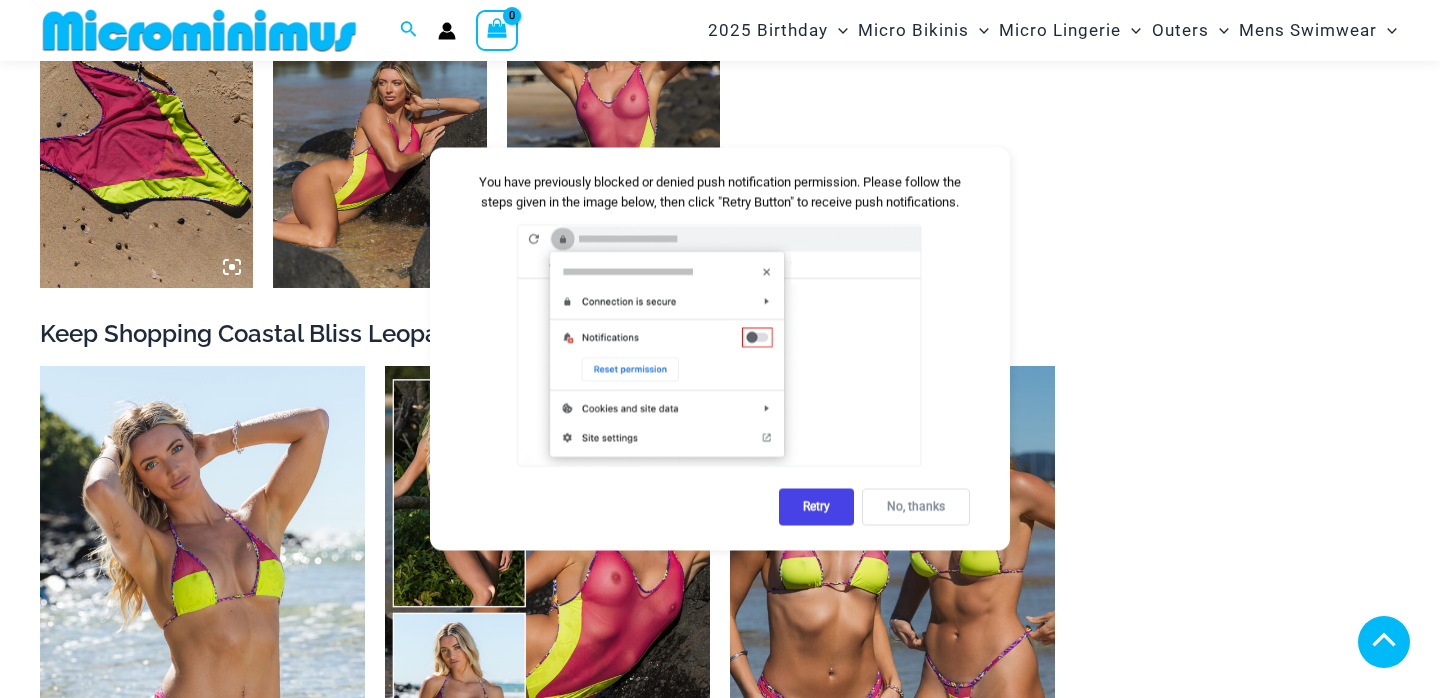 type on "**********" 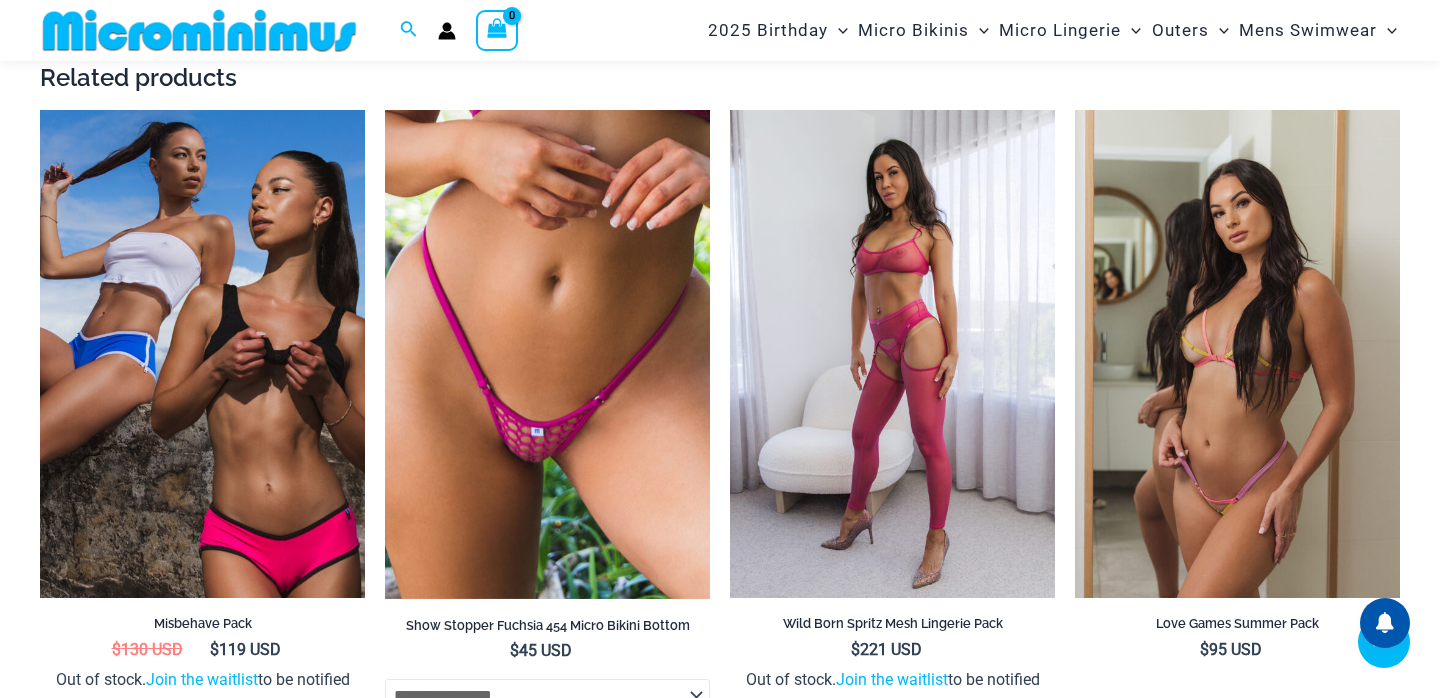 scroll, scrollTop: 2855, scrollLeft: 0, axis: vertical 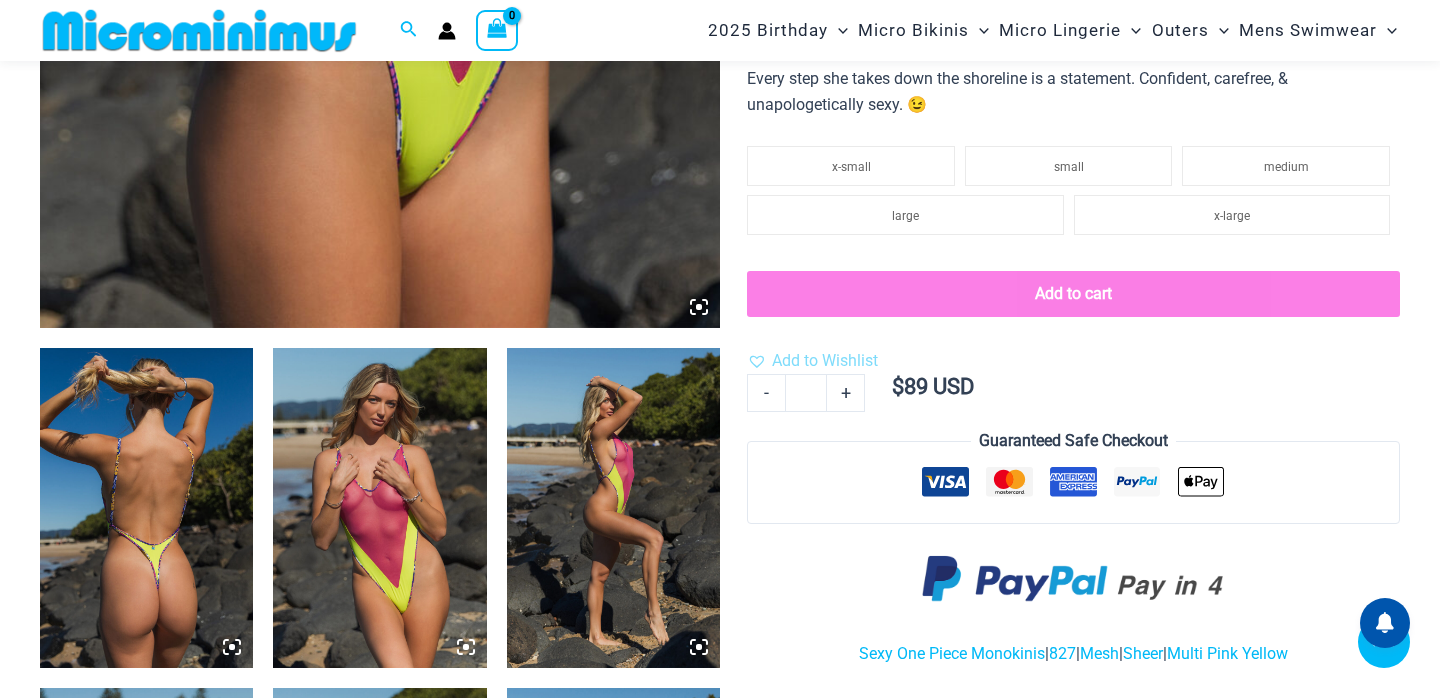 click at bounding box center (380, -182) 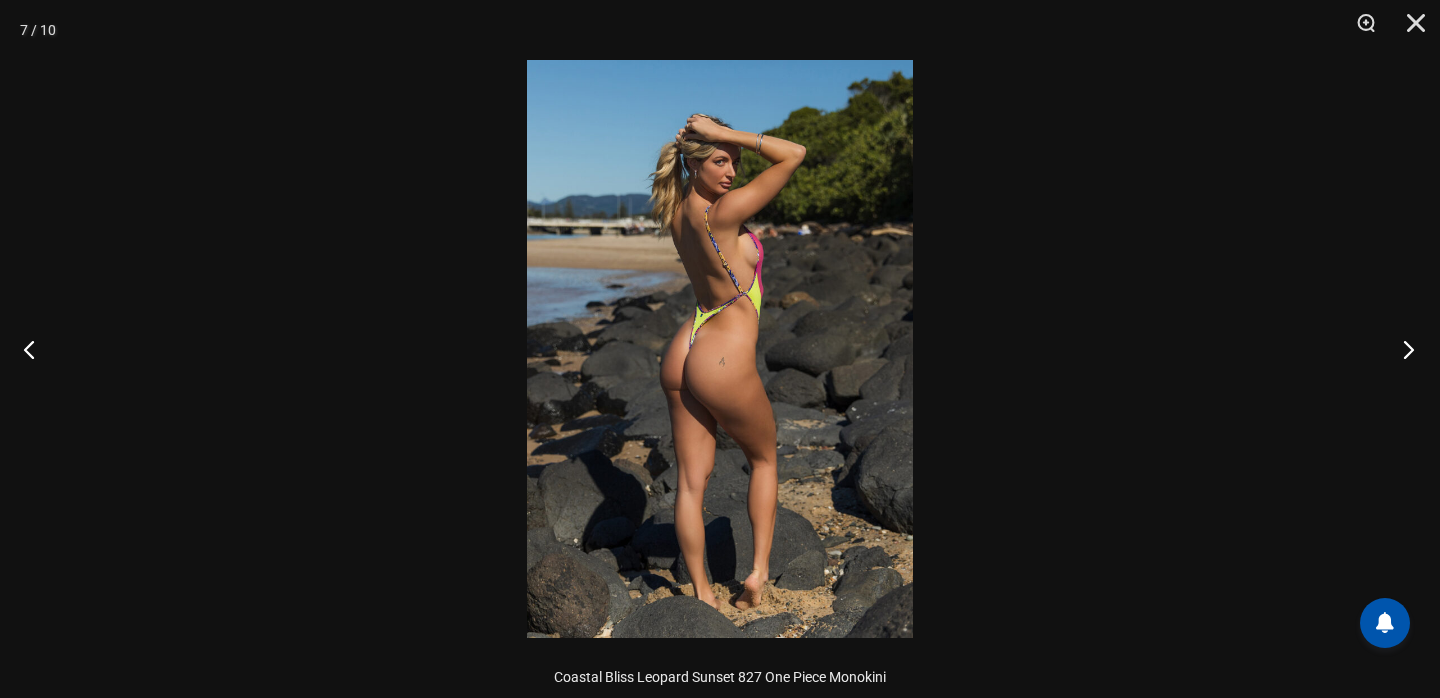 click at bounding box center [1402, 349] 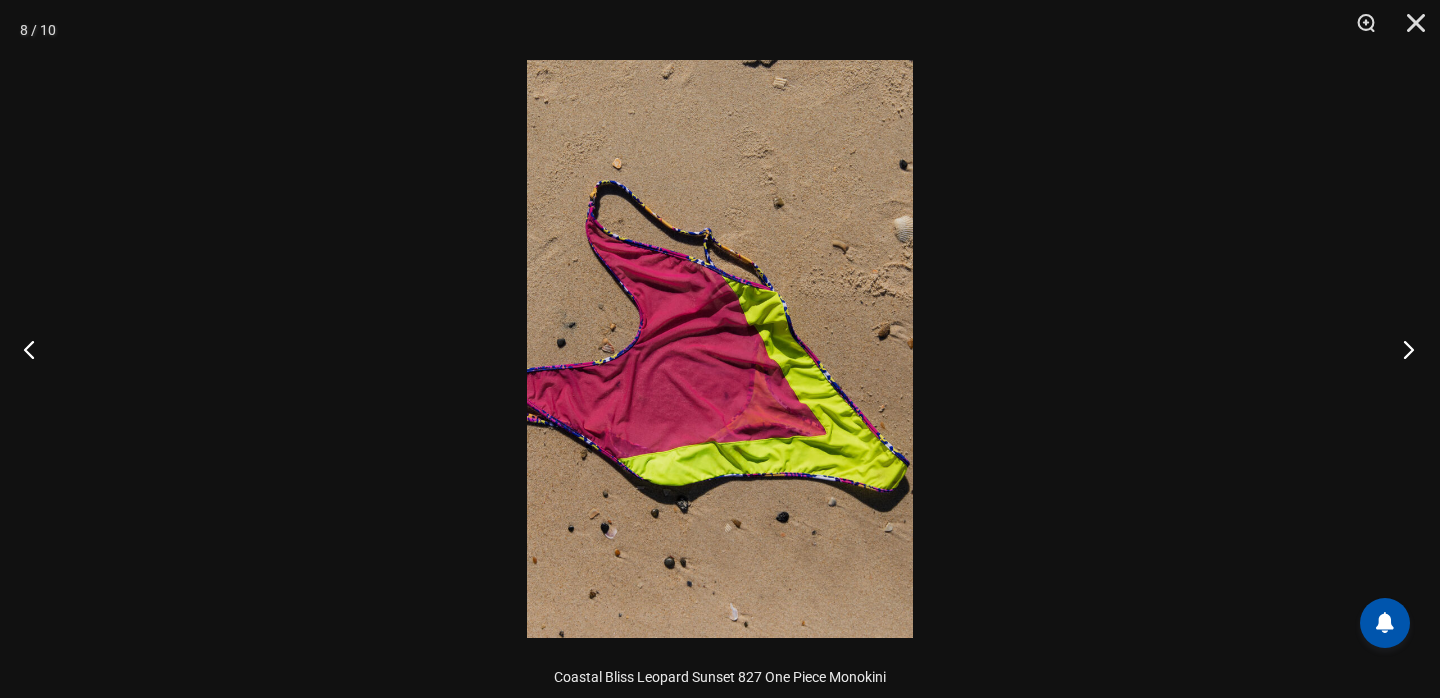 click at bounding box center [1402, 349] 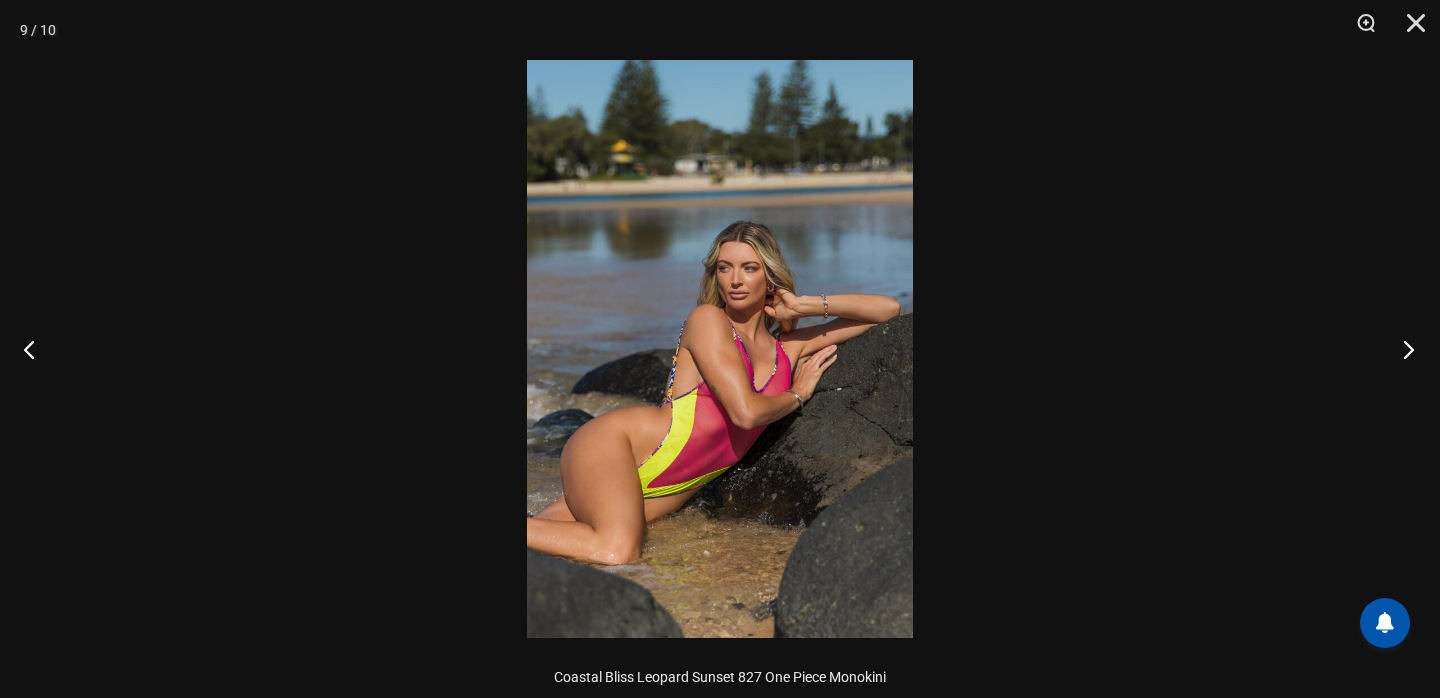 click at bounding box center [1402, 349] 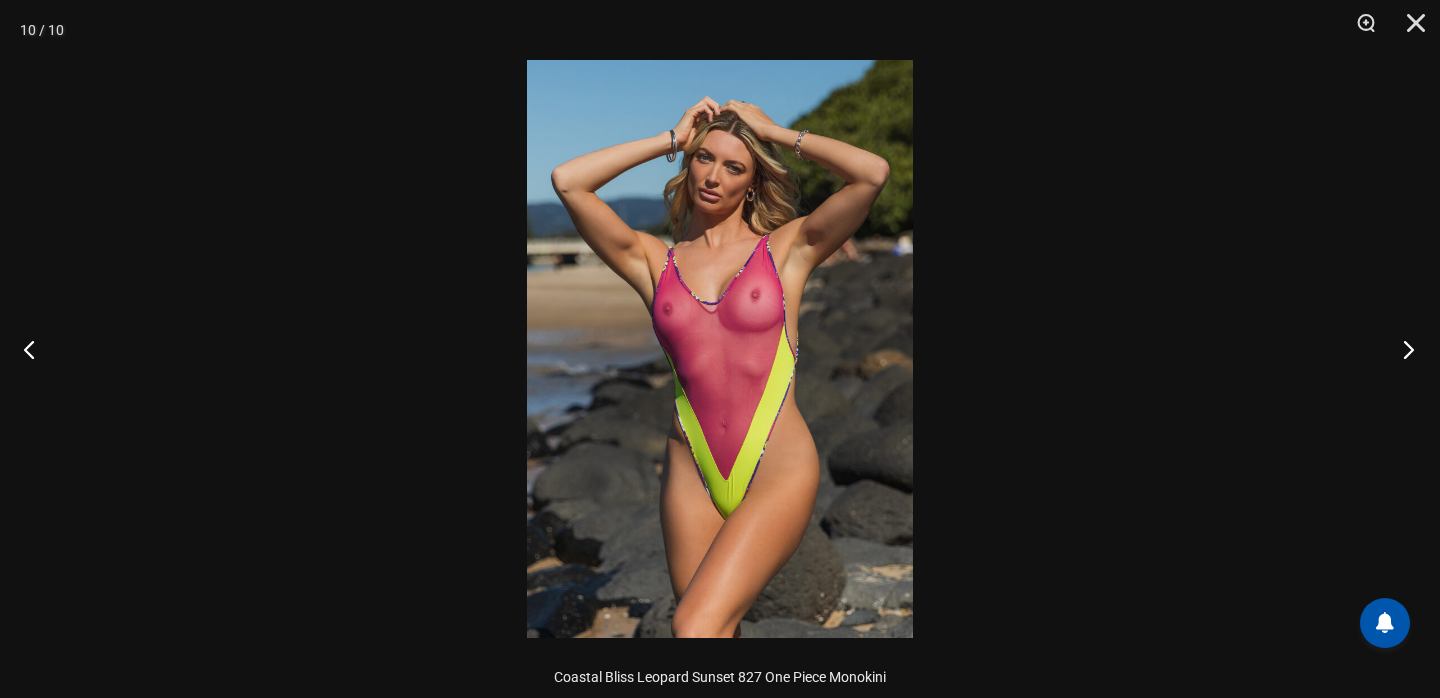 click at bounding box center (1402, 349) 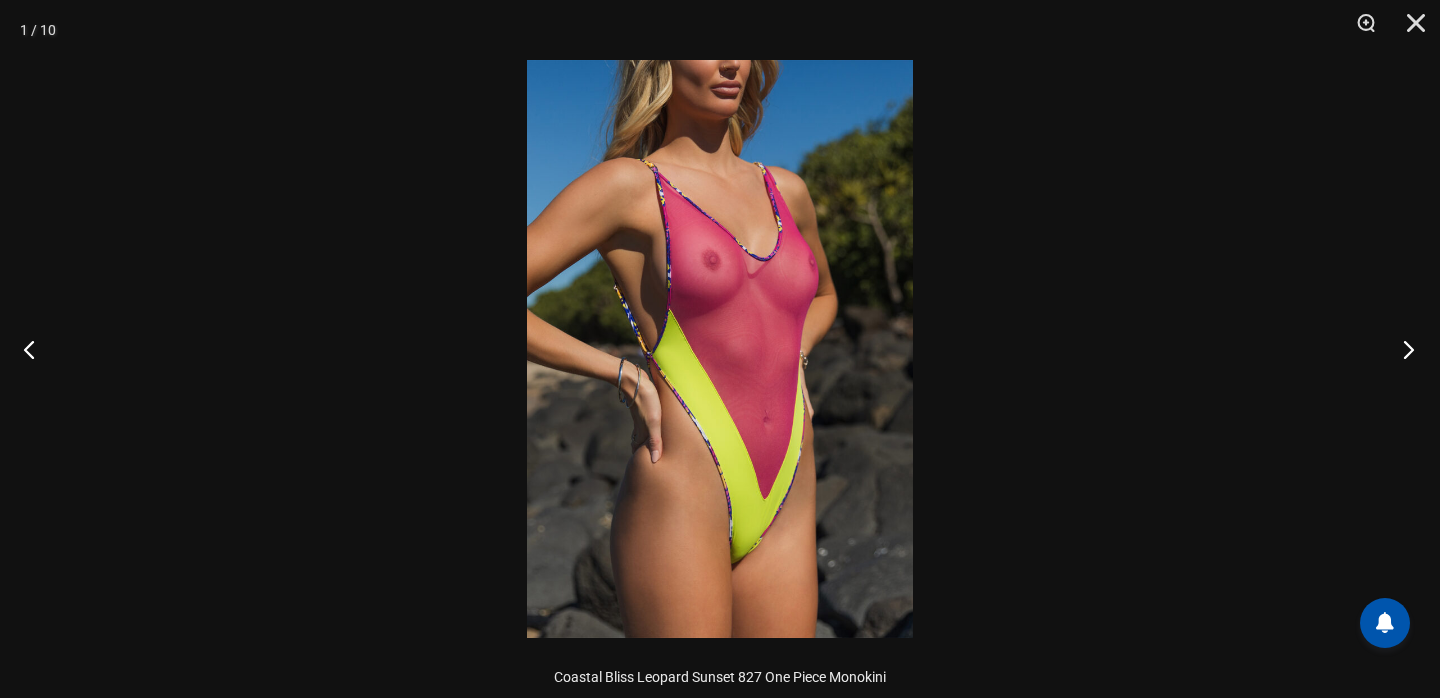 click at bounding box center [1402, 349] 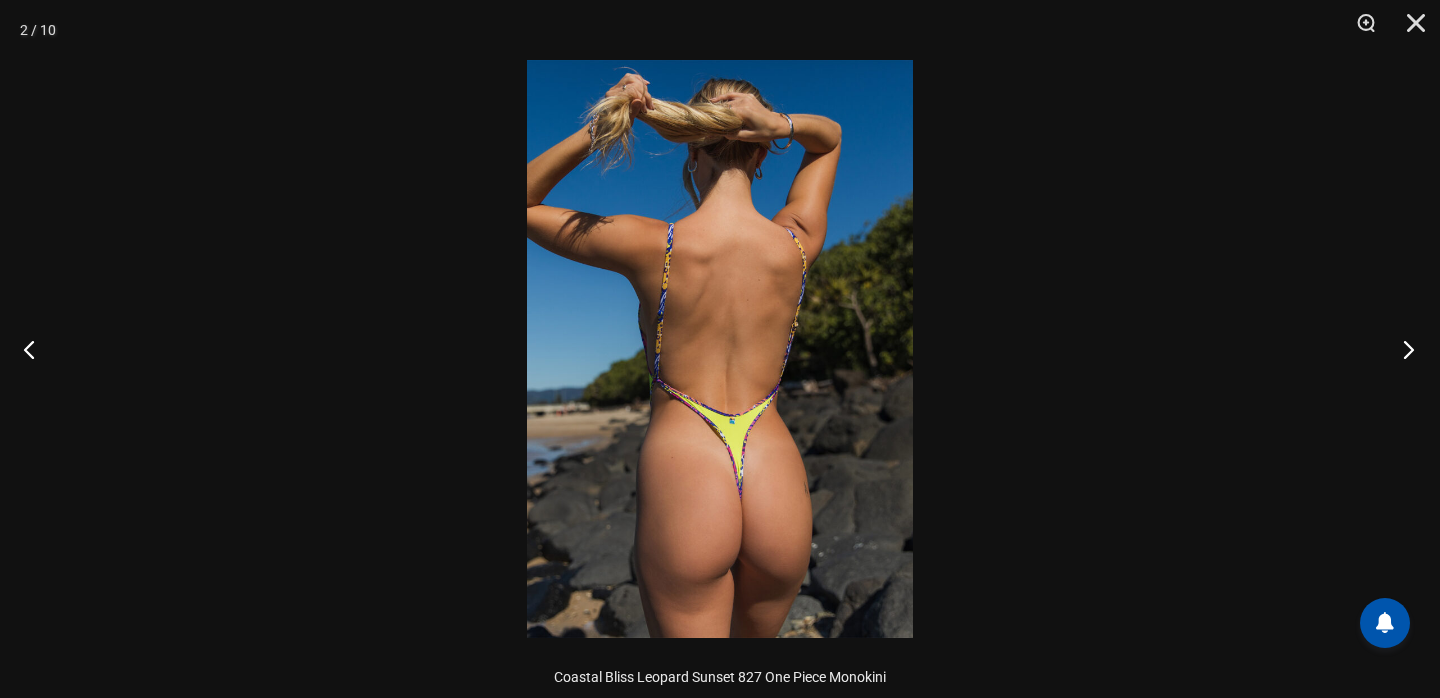 click at bounding box center (1402, 349) 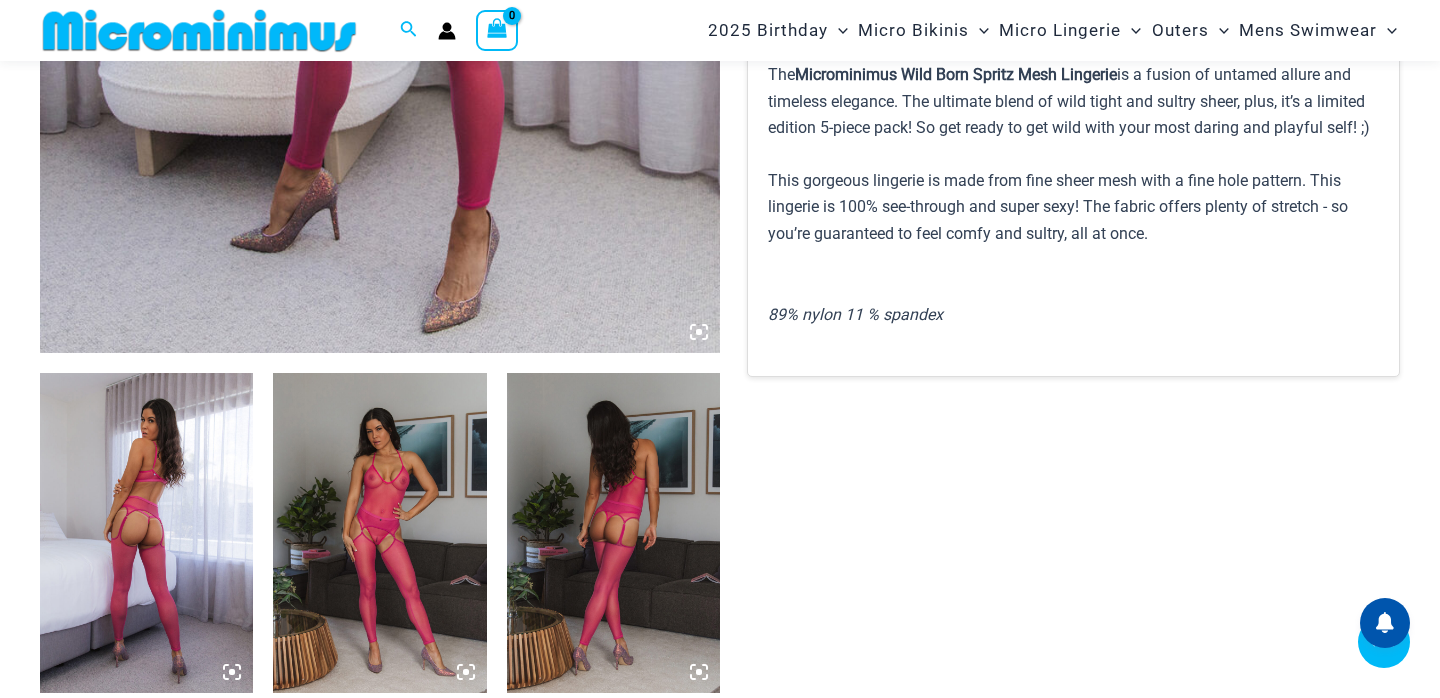 scroll, scrollTop: 1173, scrollLeft: 0, axis: vertical 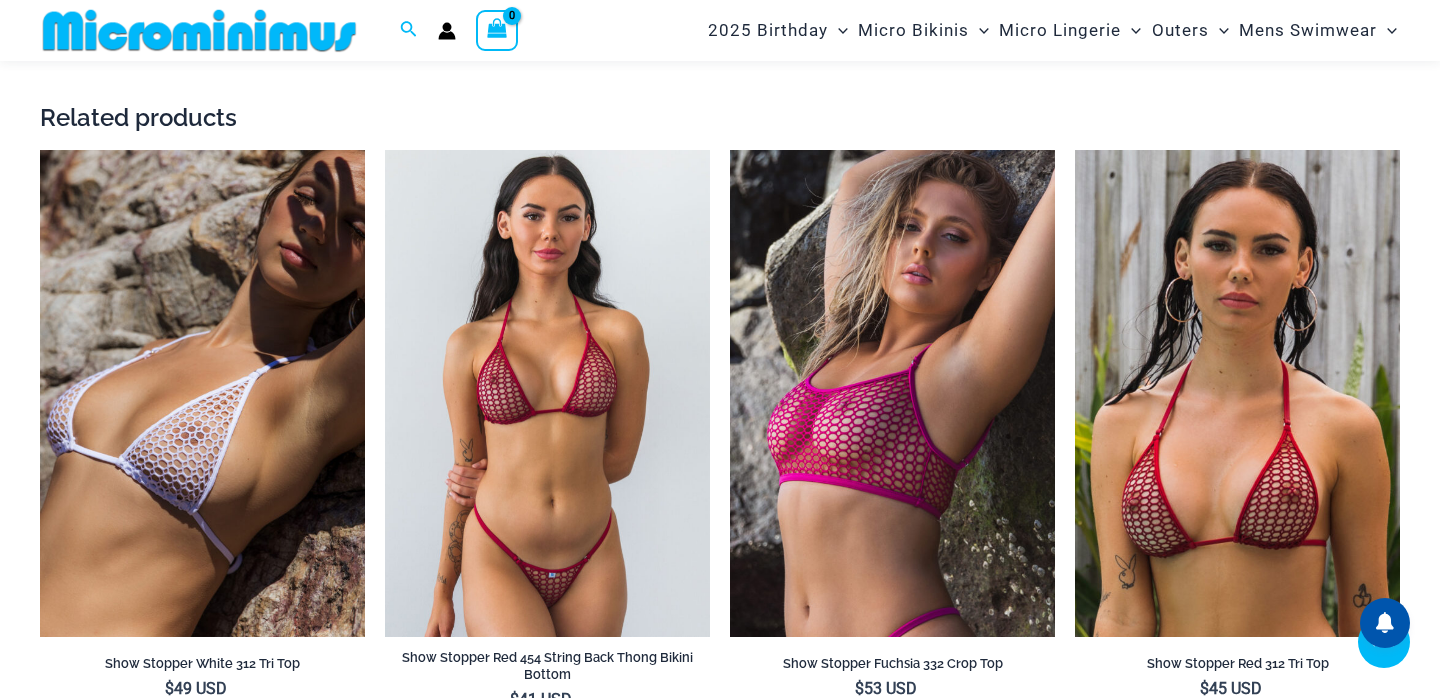 type on "**********" 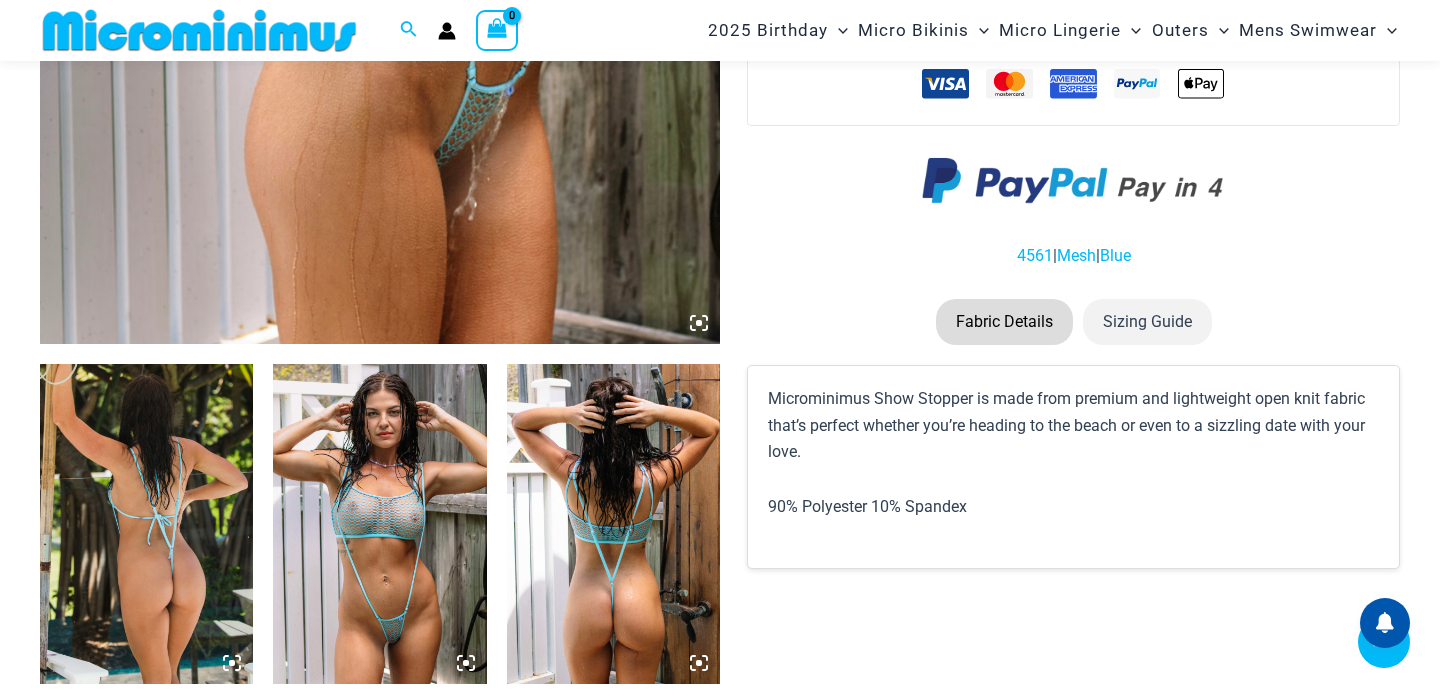 scroll, scrollTop: 812, scrollLeft: 0, axis: vertical 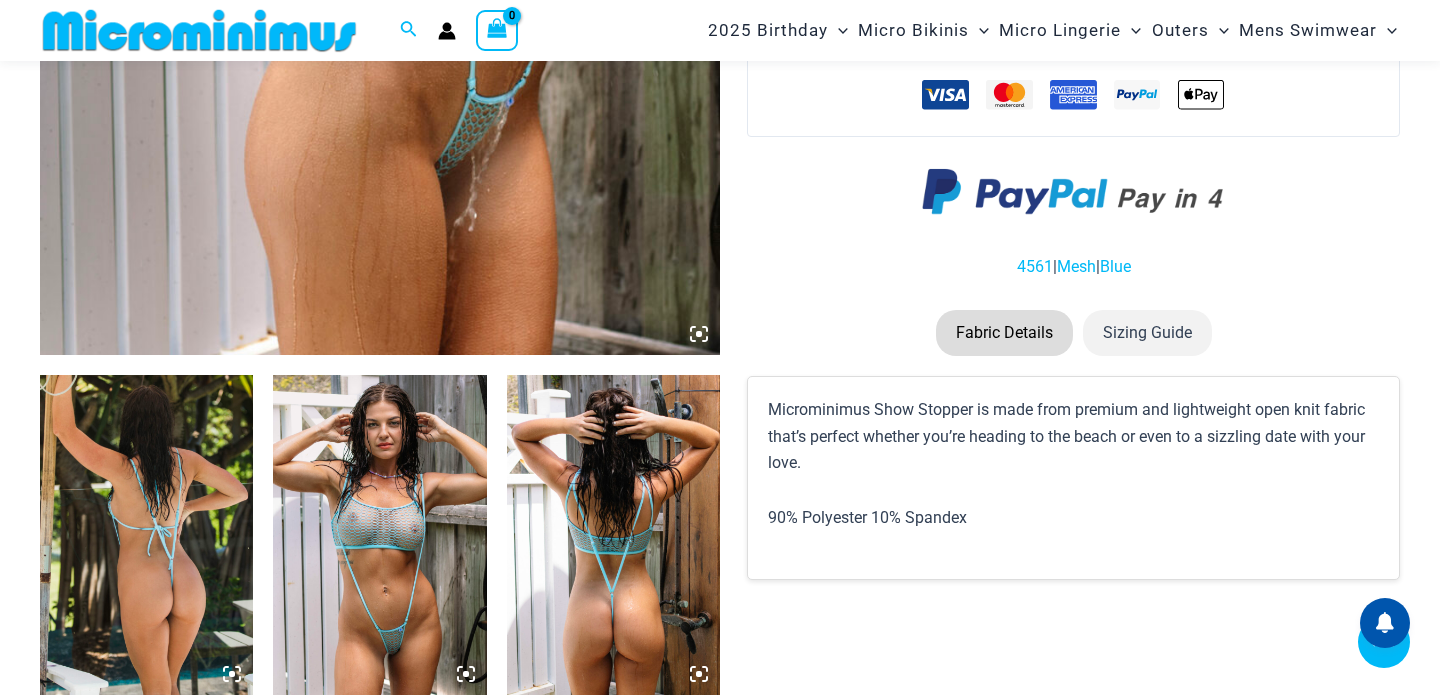 click 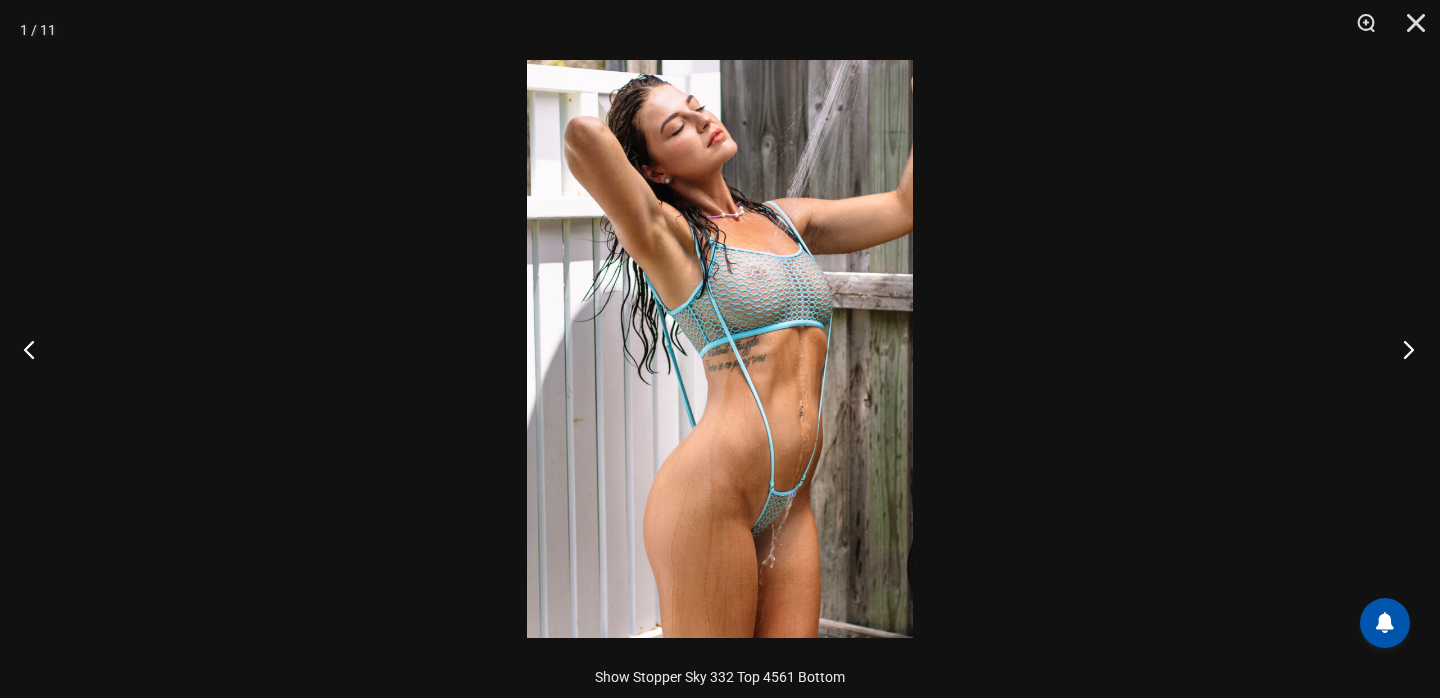 click at bounding box center [1402, 349] 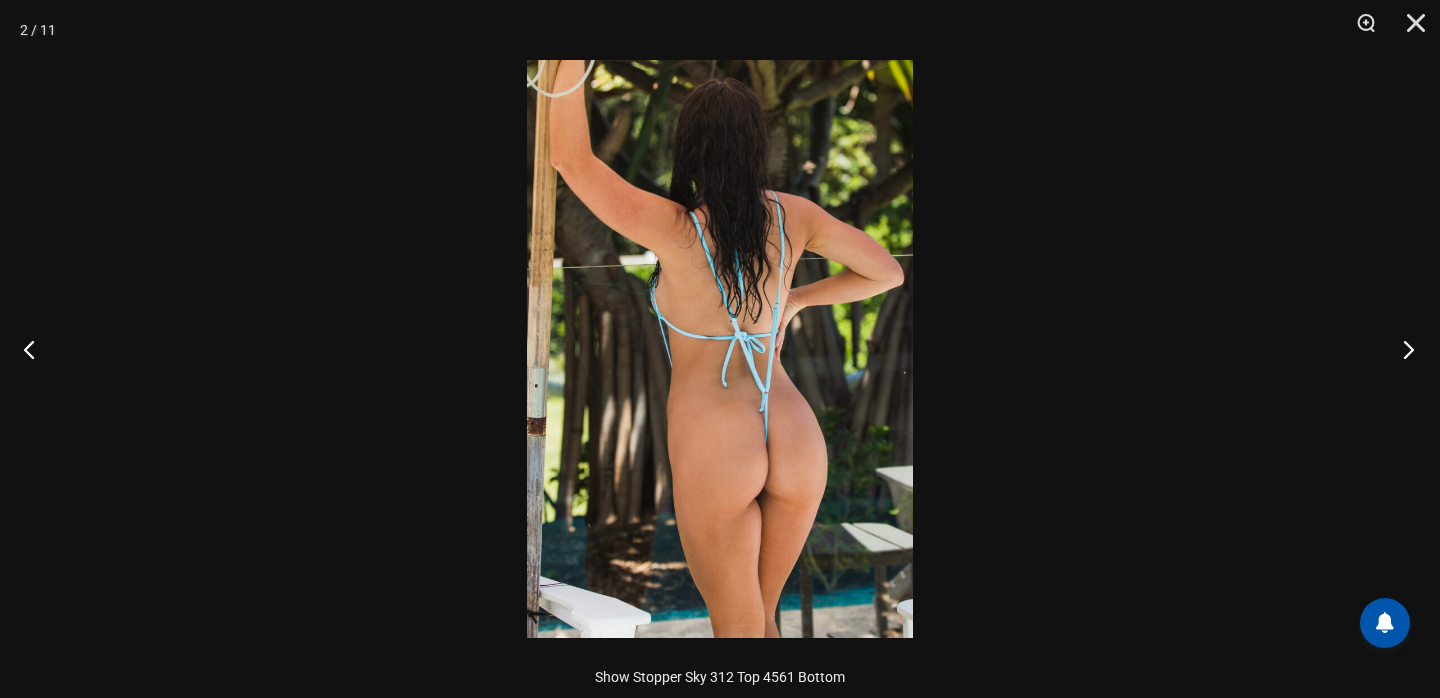 click at bounding box center (1402, 349) 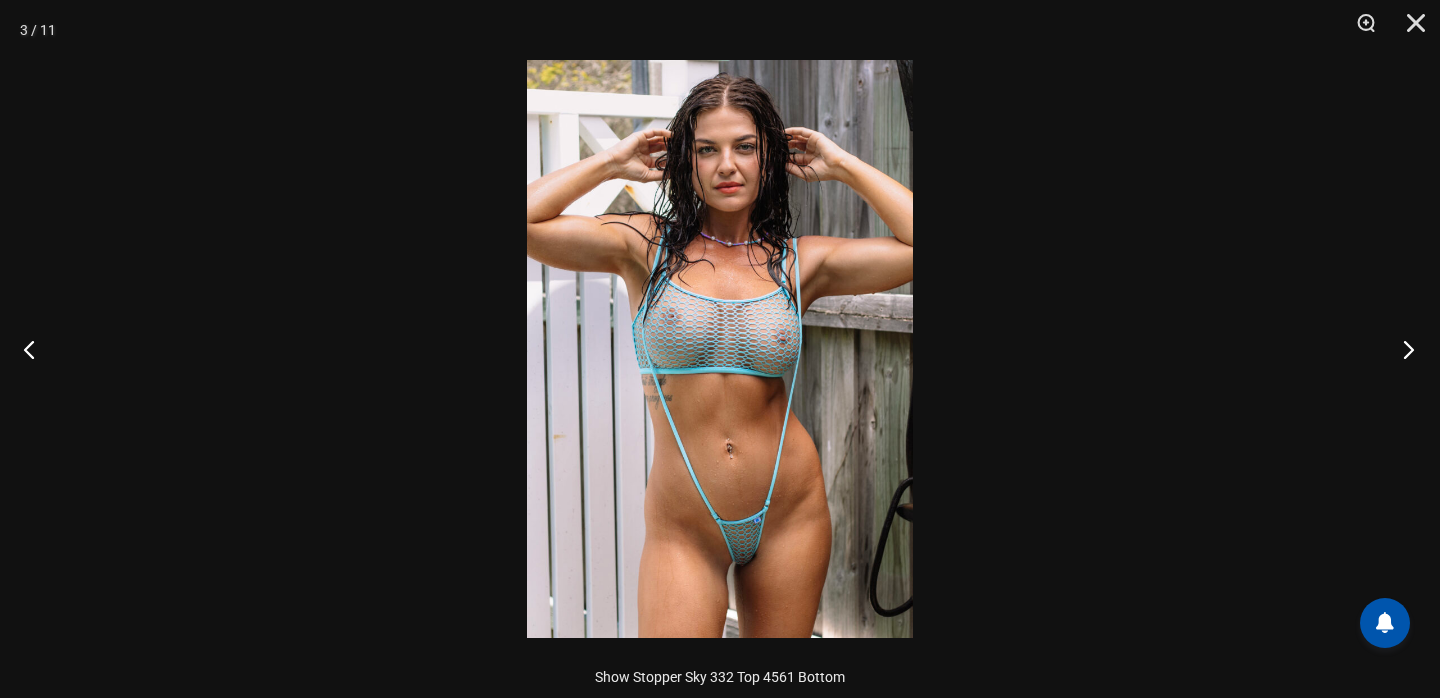 click at bounding box center (1402, 349) 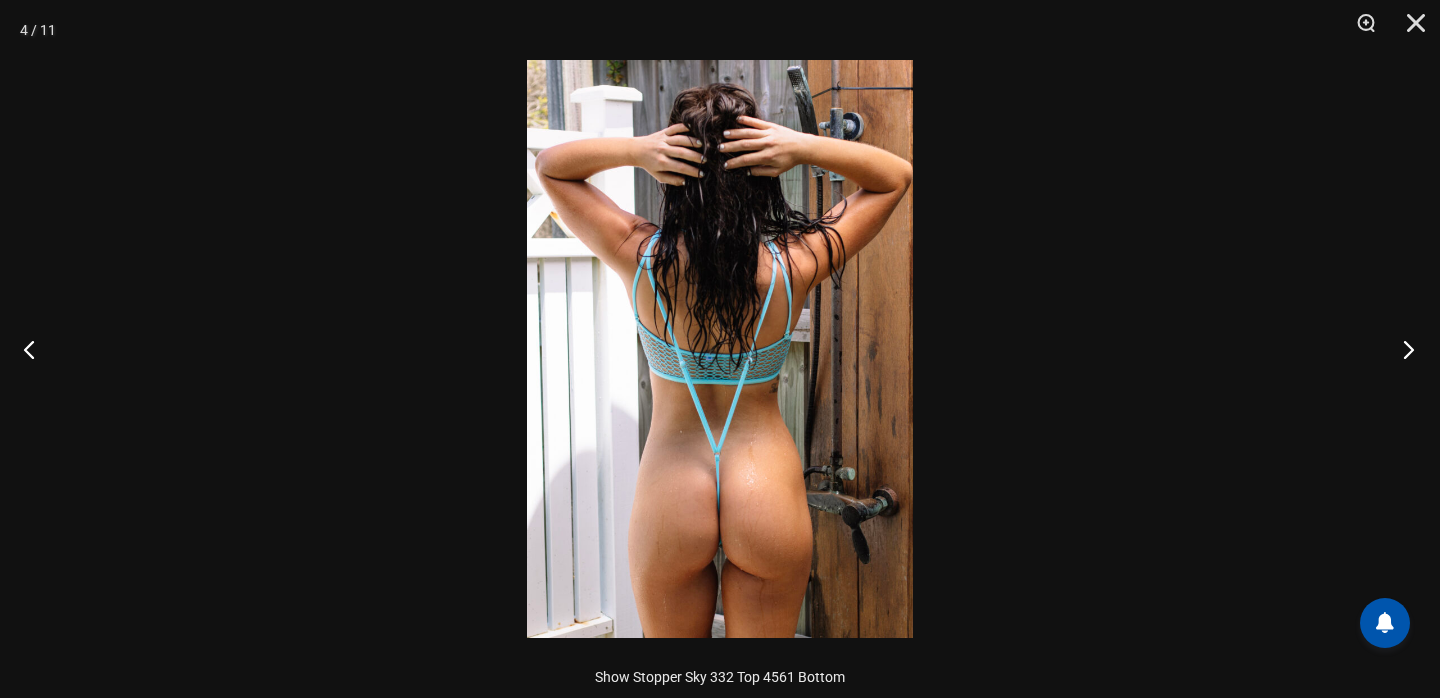 click at bounding box center (1402, 349) 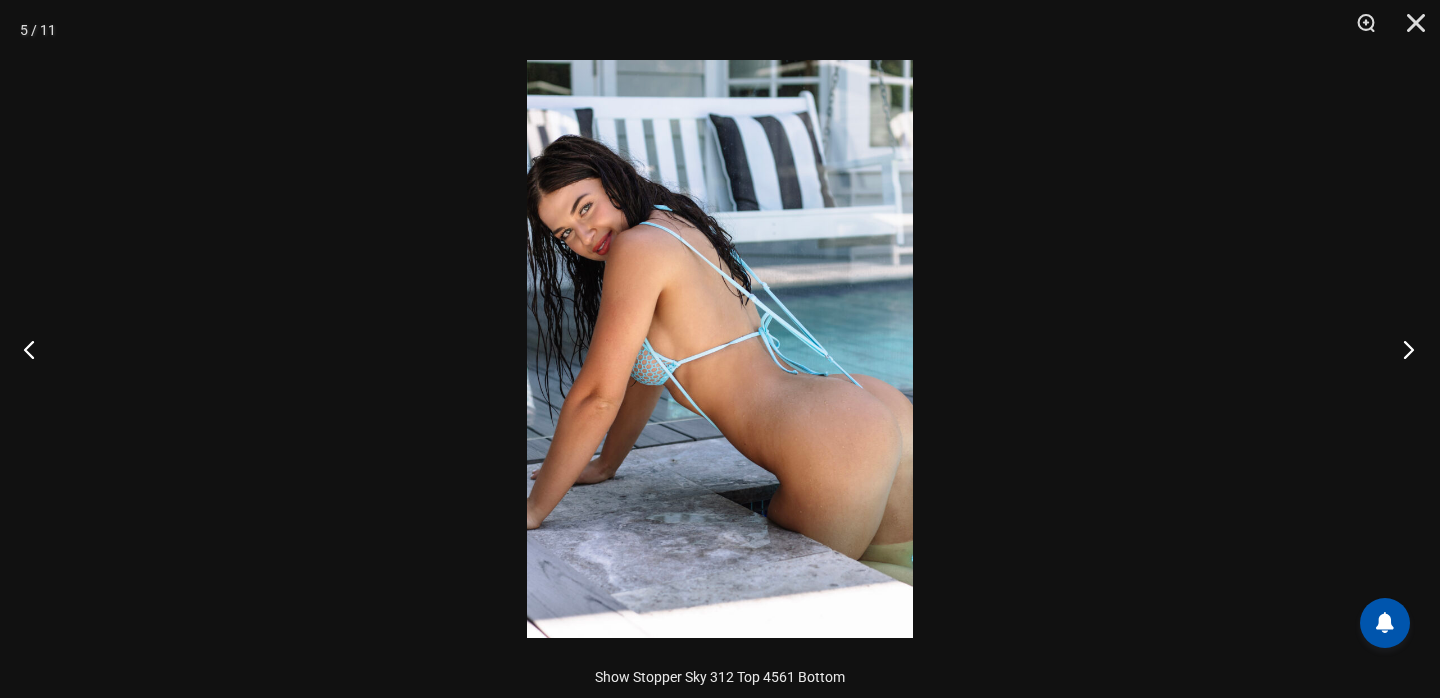click at bounding box center [1402, 349] 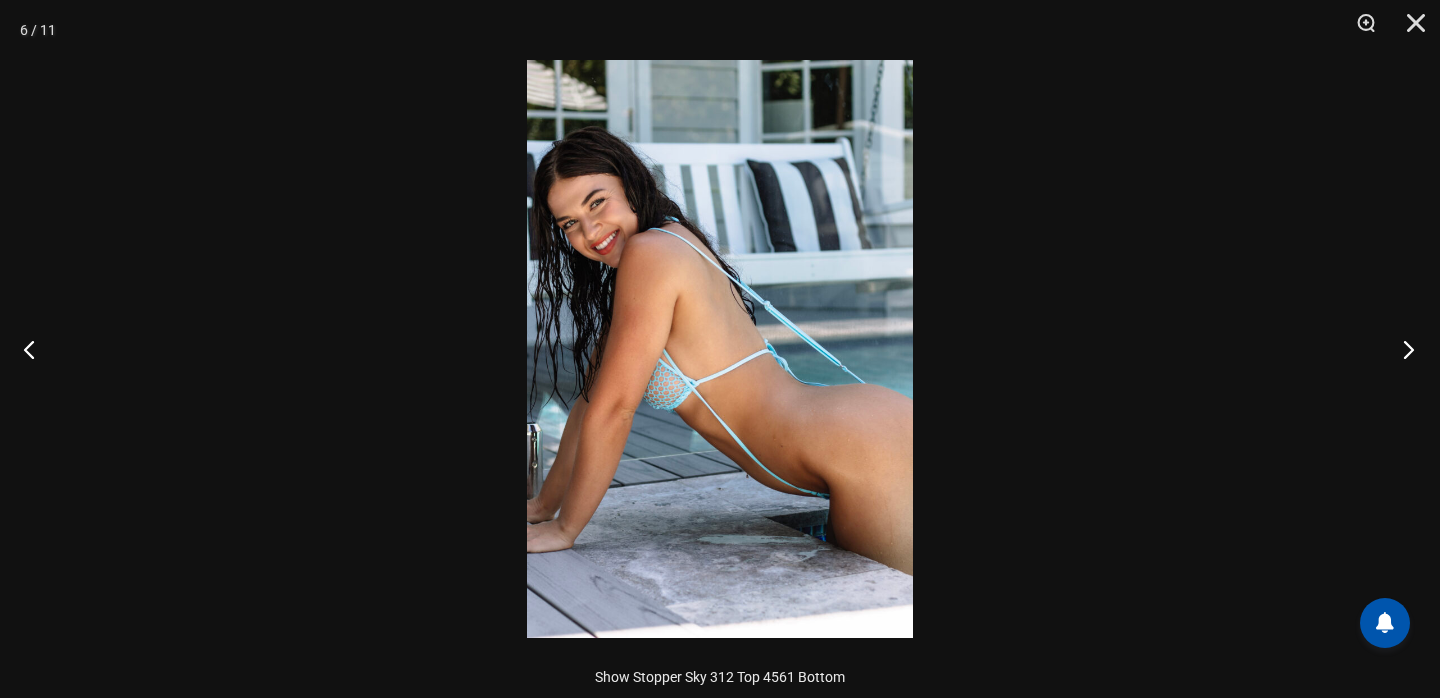 click at bounding box center [1402, 349] 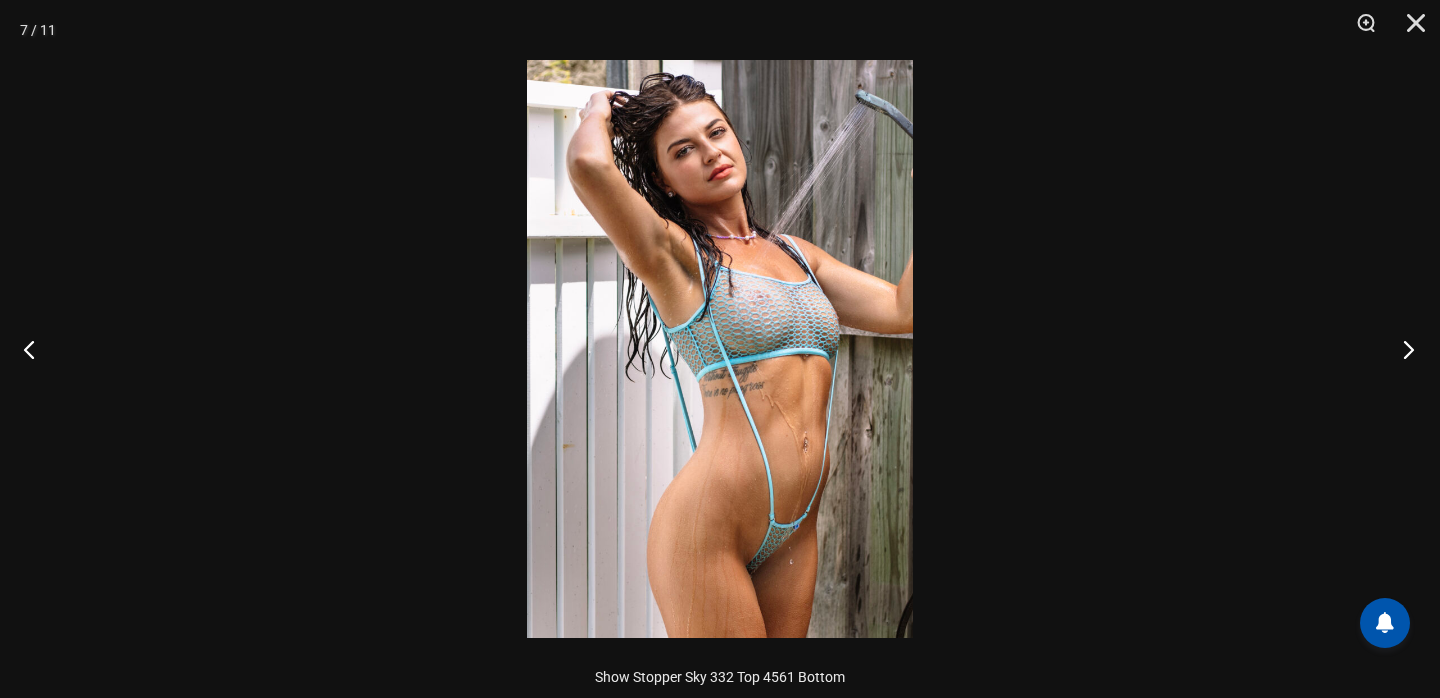 click at bounding box center [1402, 349] 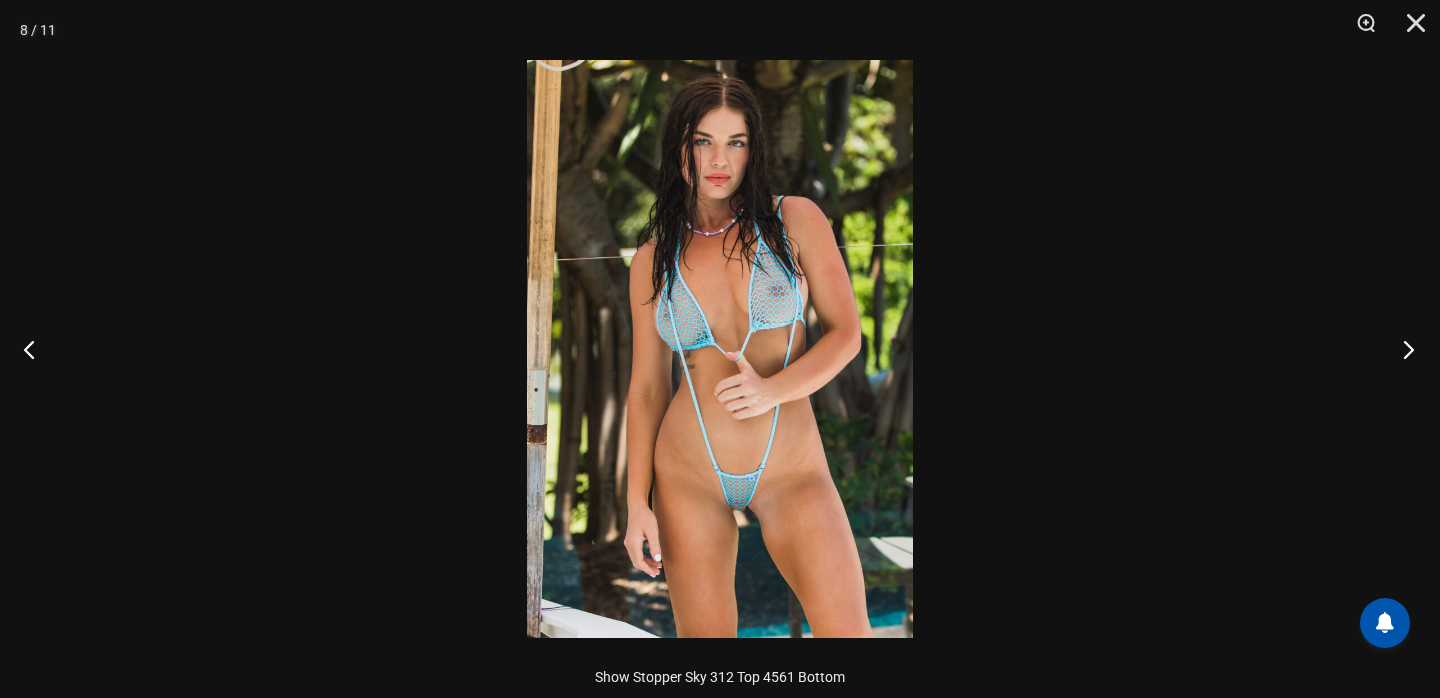click at bounding box center [1402, 349] 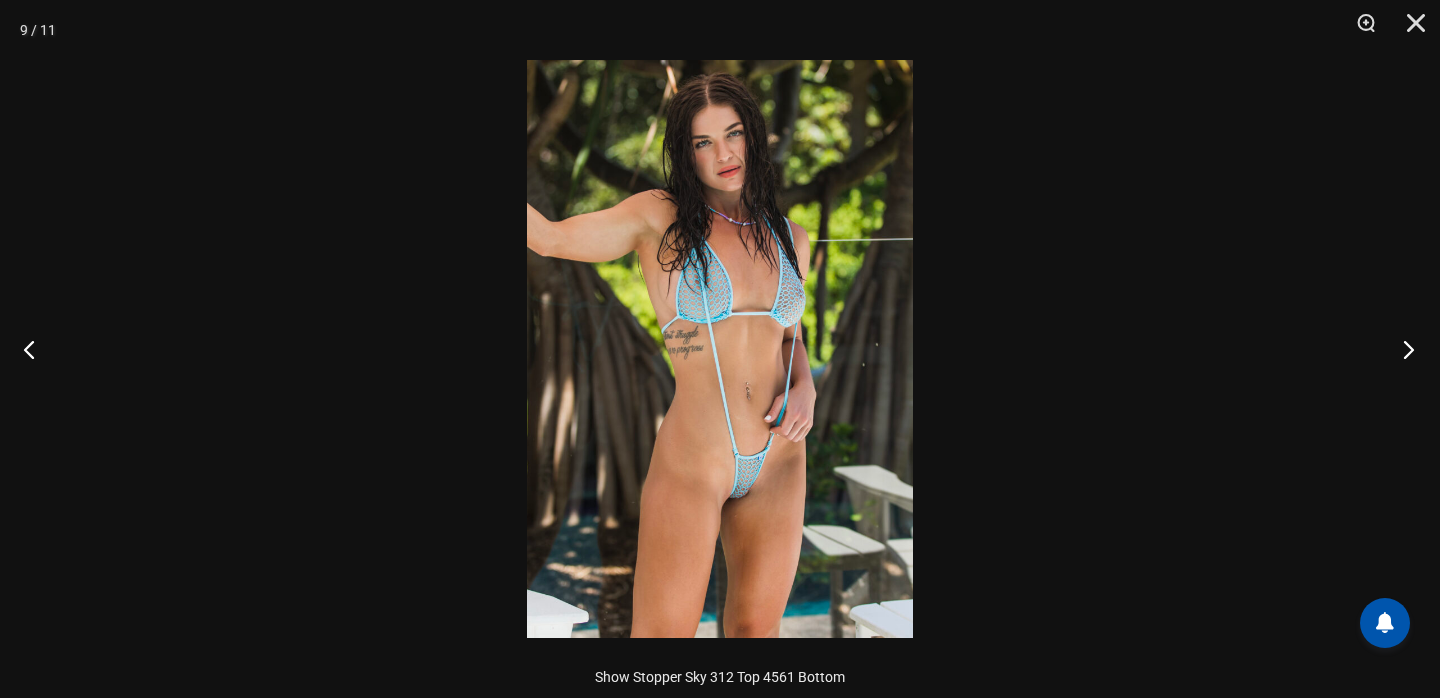click at bounding box center (1402, 349) 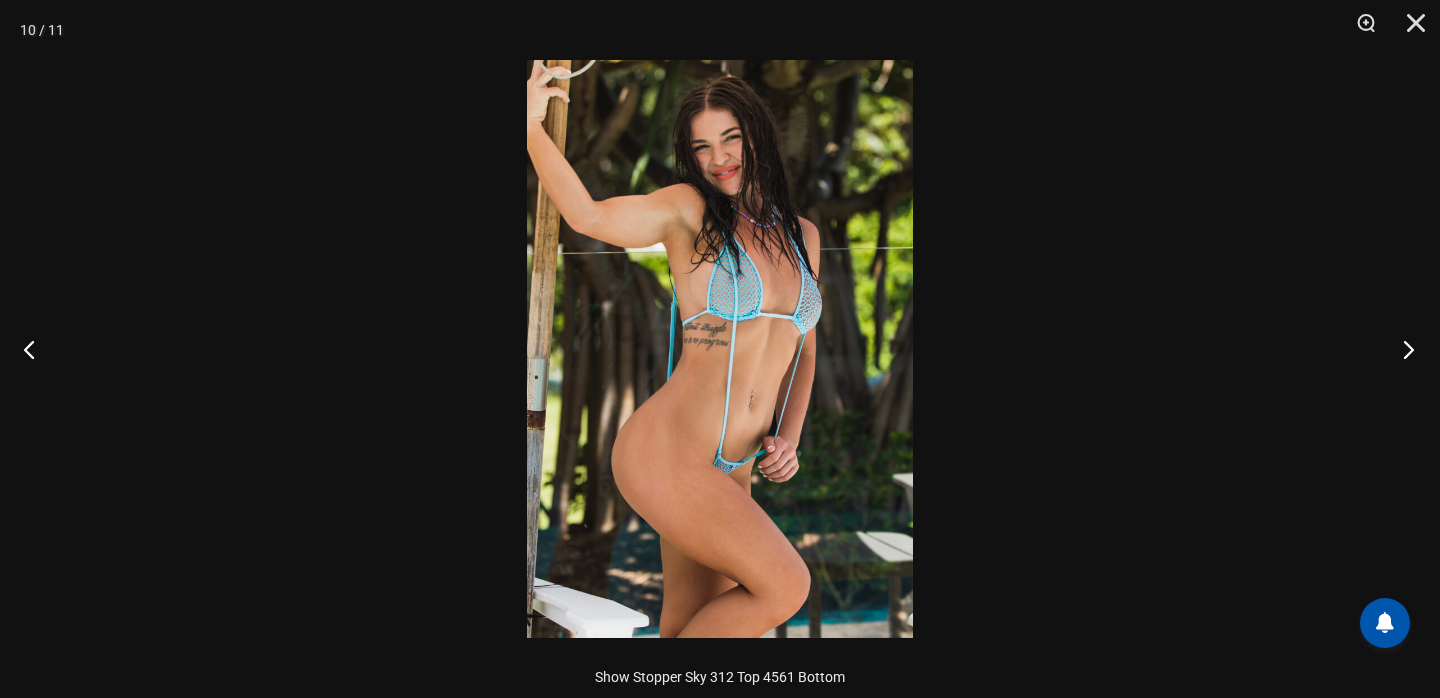 click at bounding box center [1402, 349] 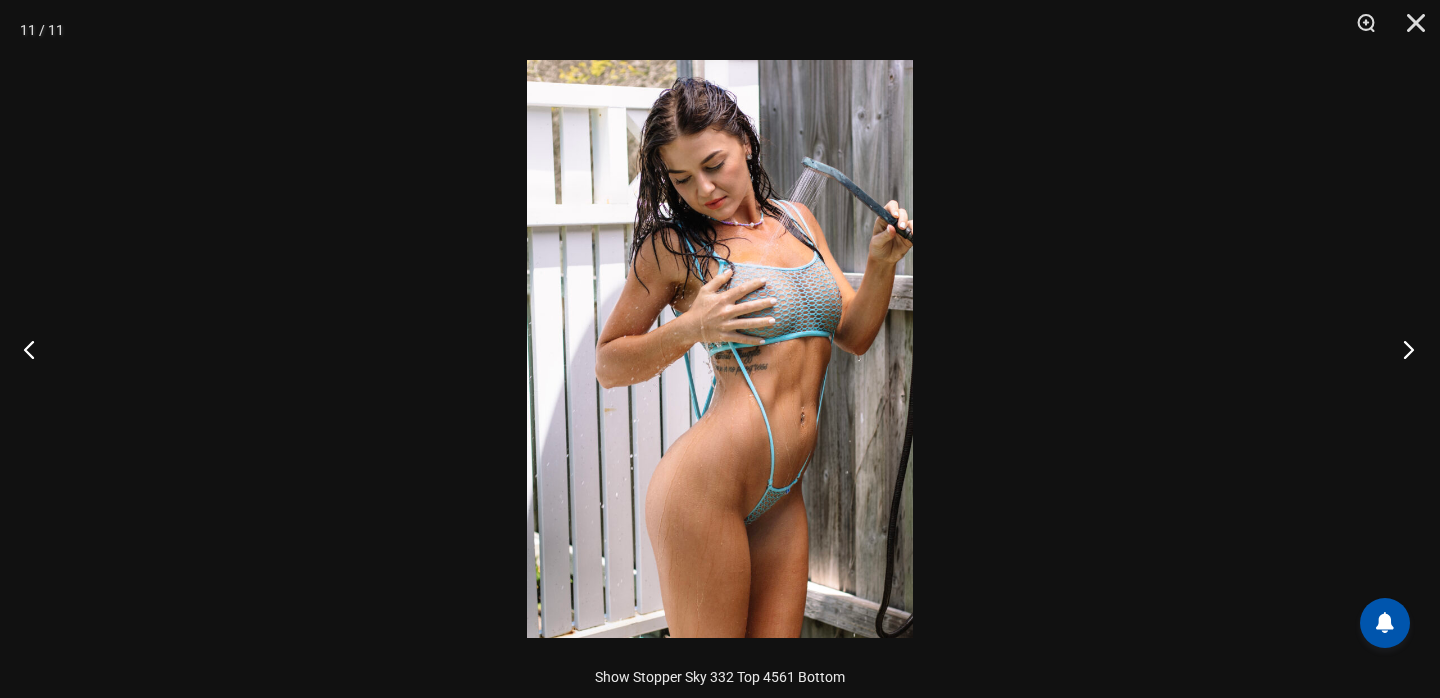 click at bounding box center [1402, 349] 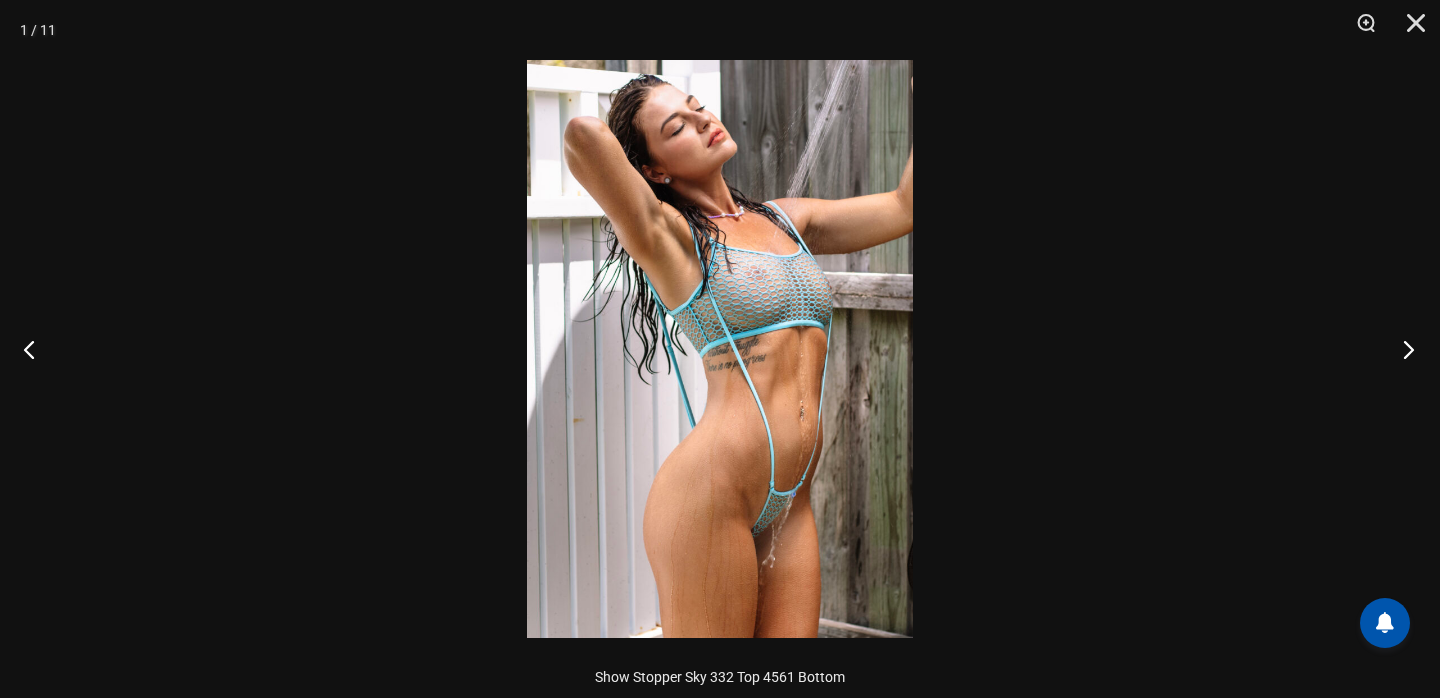 click at bounding box center (1402, 349) 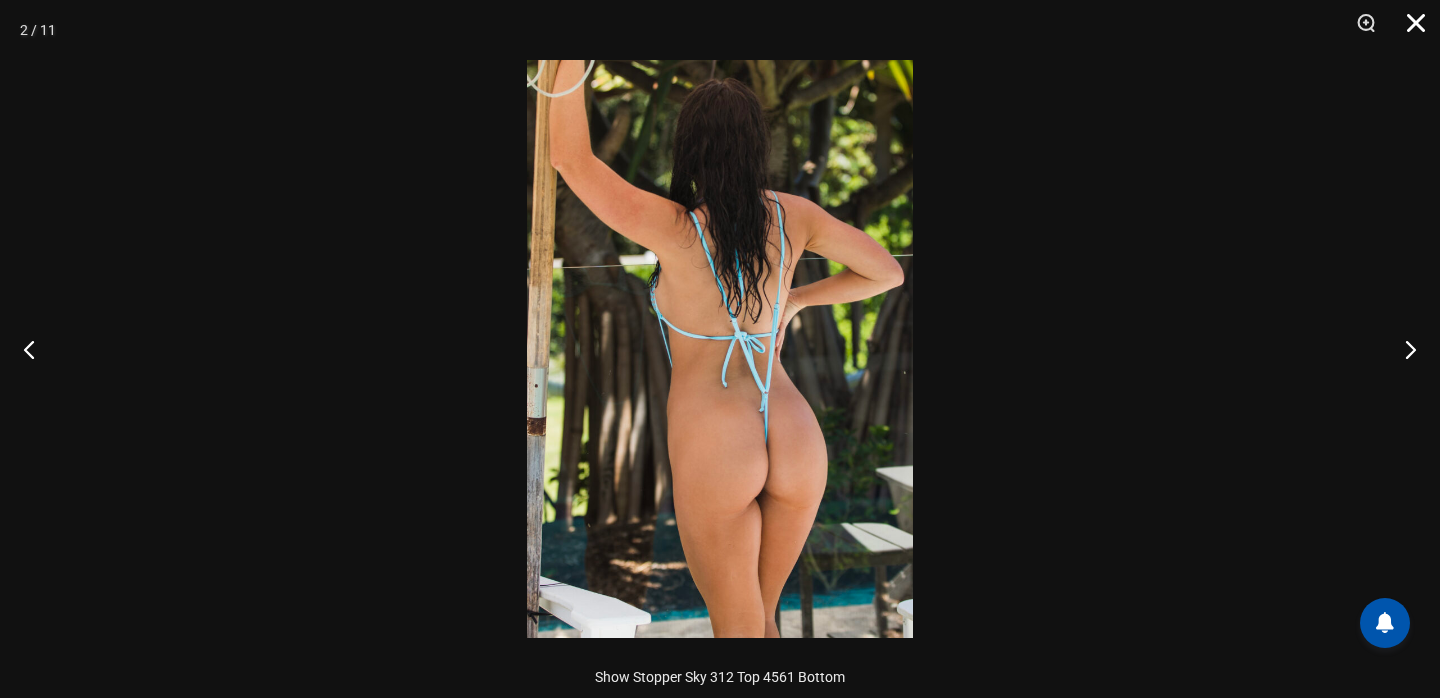 click at bounding box center [1409, 30] 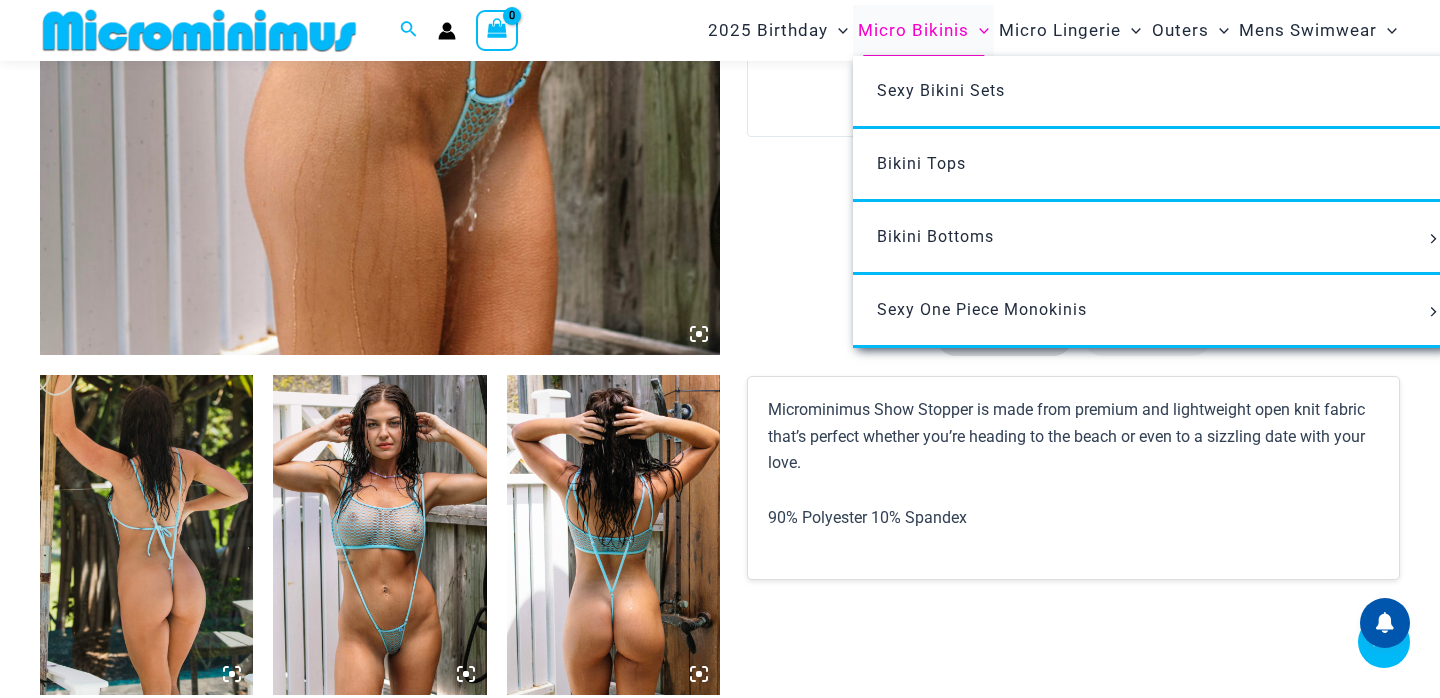 click on "Micro Bikinis" at bounding box center (913, 30) 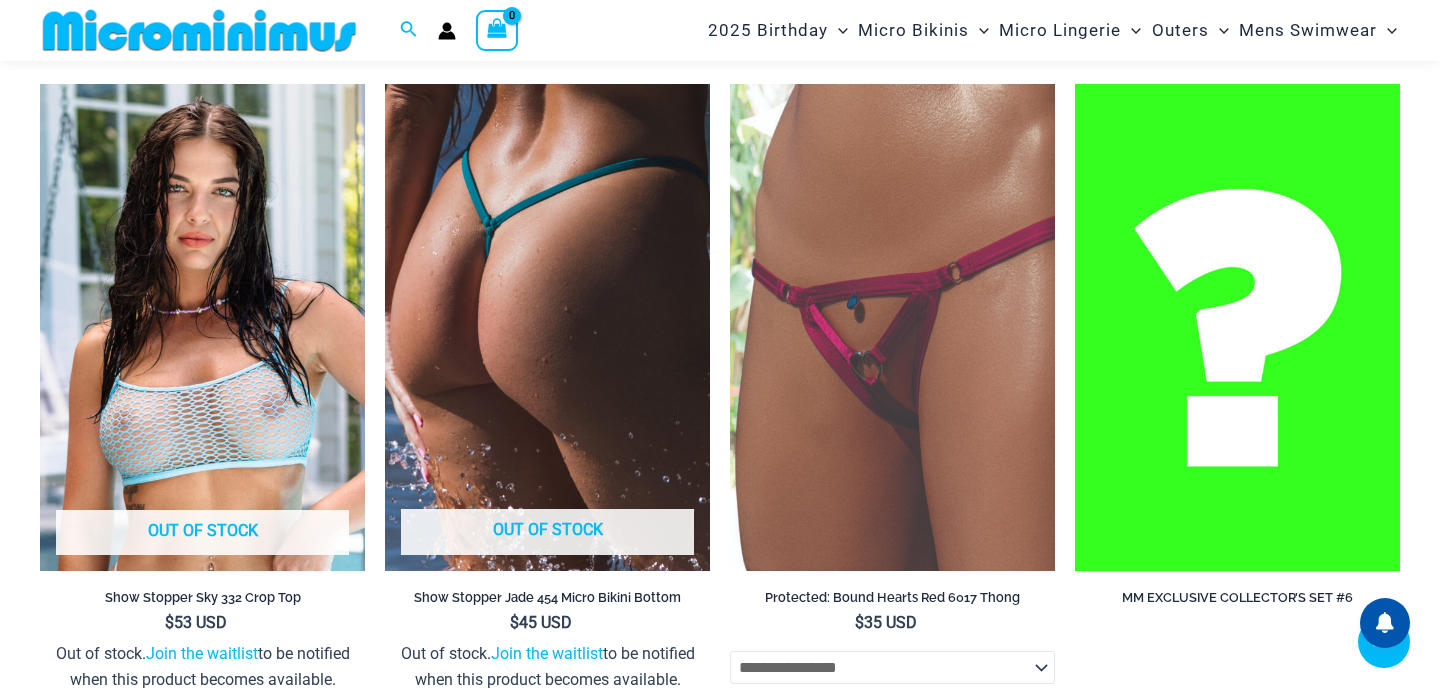 scroll, scrollTop: 2159, scrollLeft: 0, axis: vertical 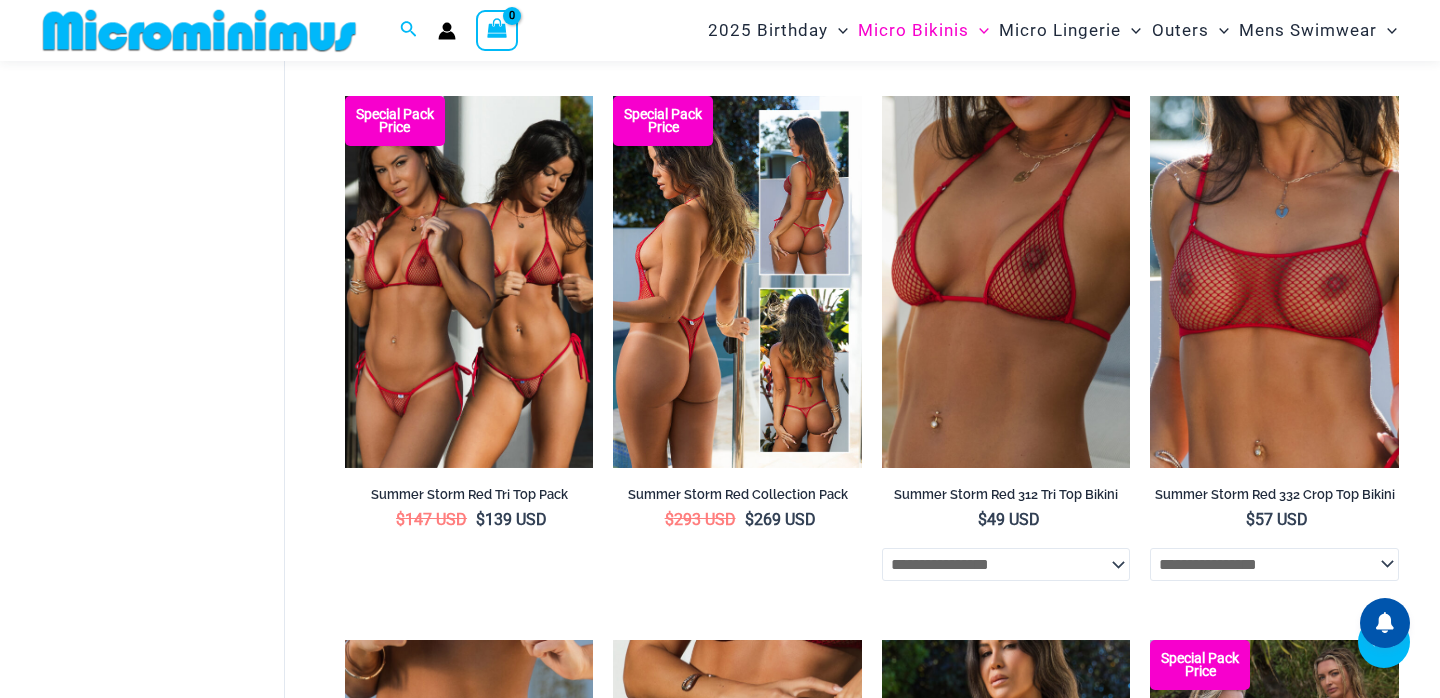 type on "**********" 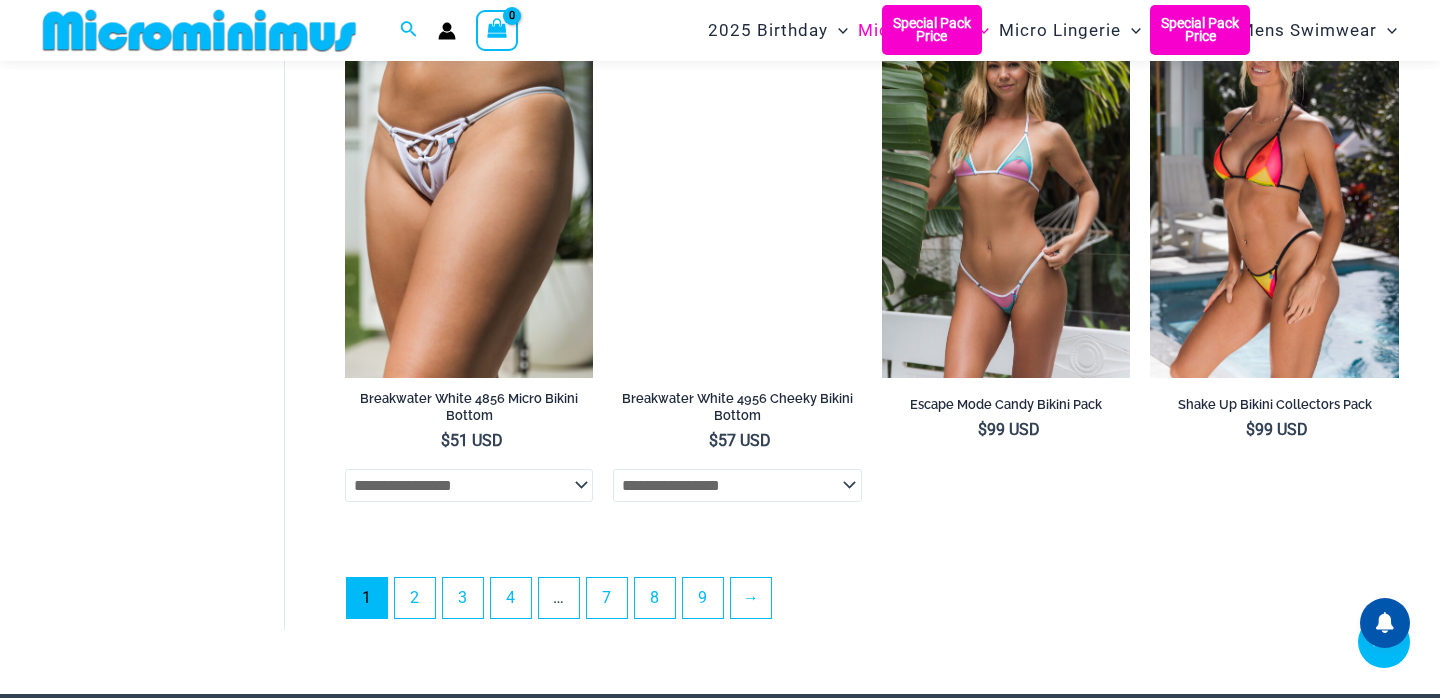 scroll, scrollTop: 4674, scrollLeft: 0, axis: vertical 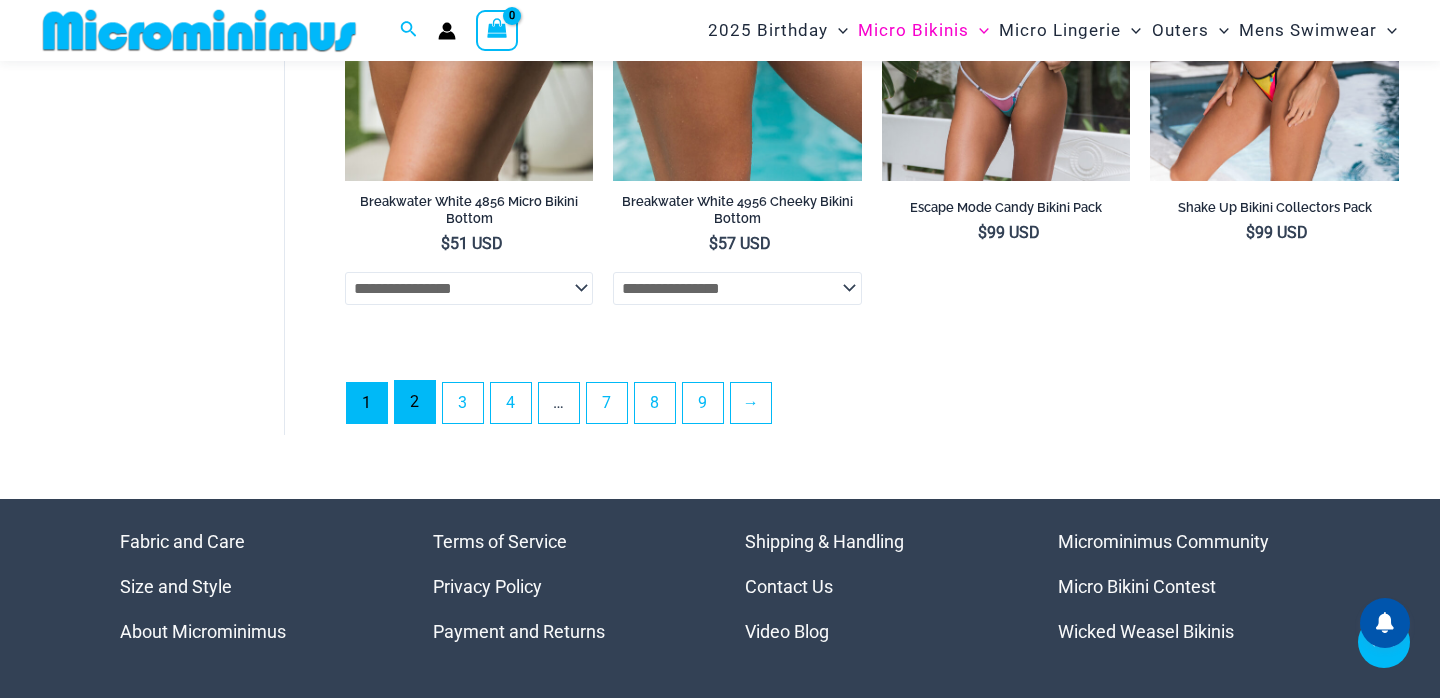 click on "2" at bounding box center (415, 402) 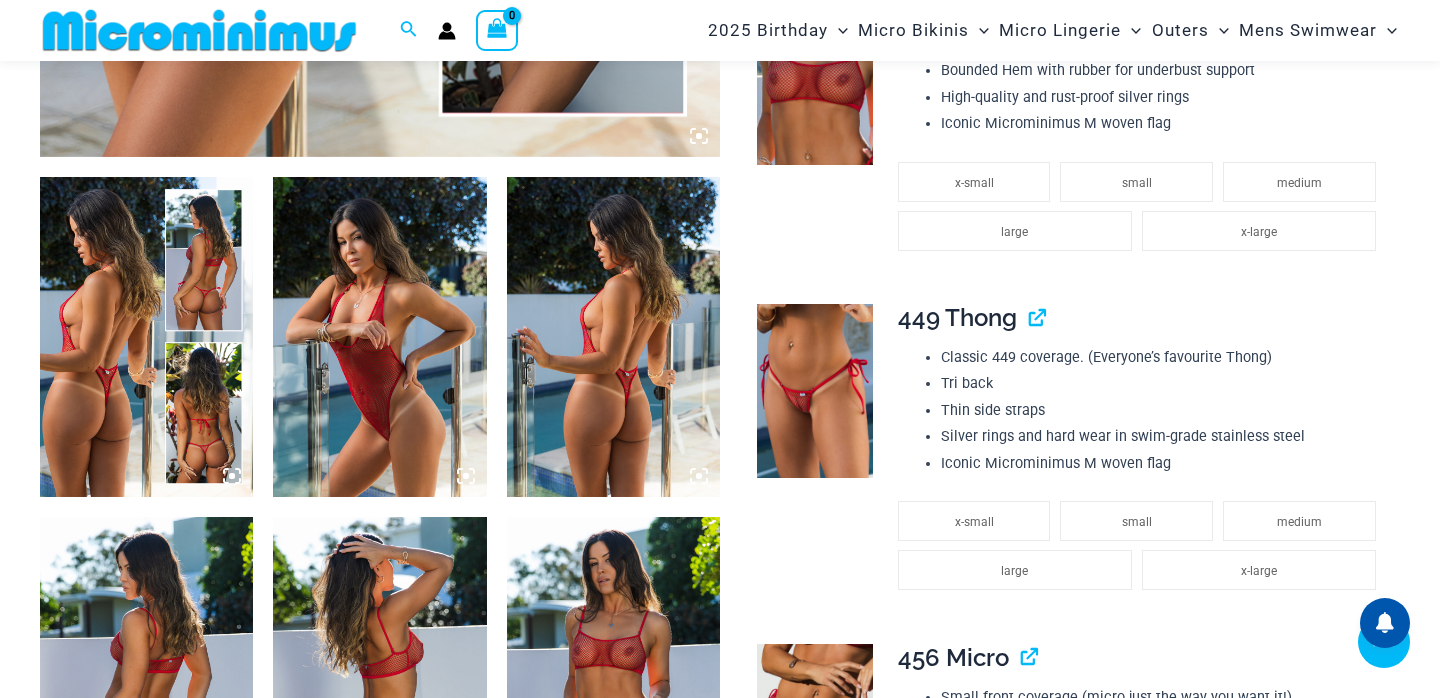 scroll, scrollTop: 1034, scrollLeft: 0, axis: vertical 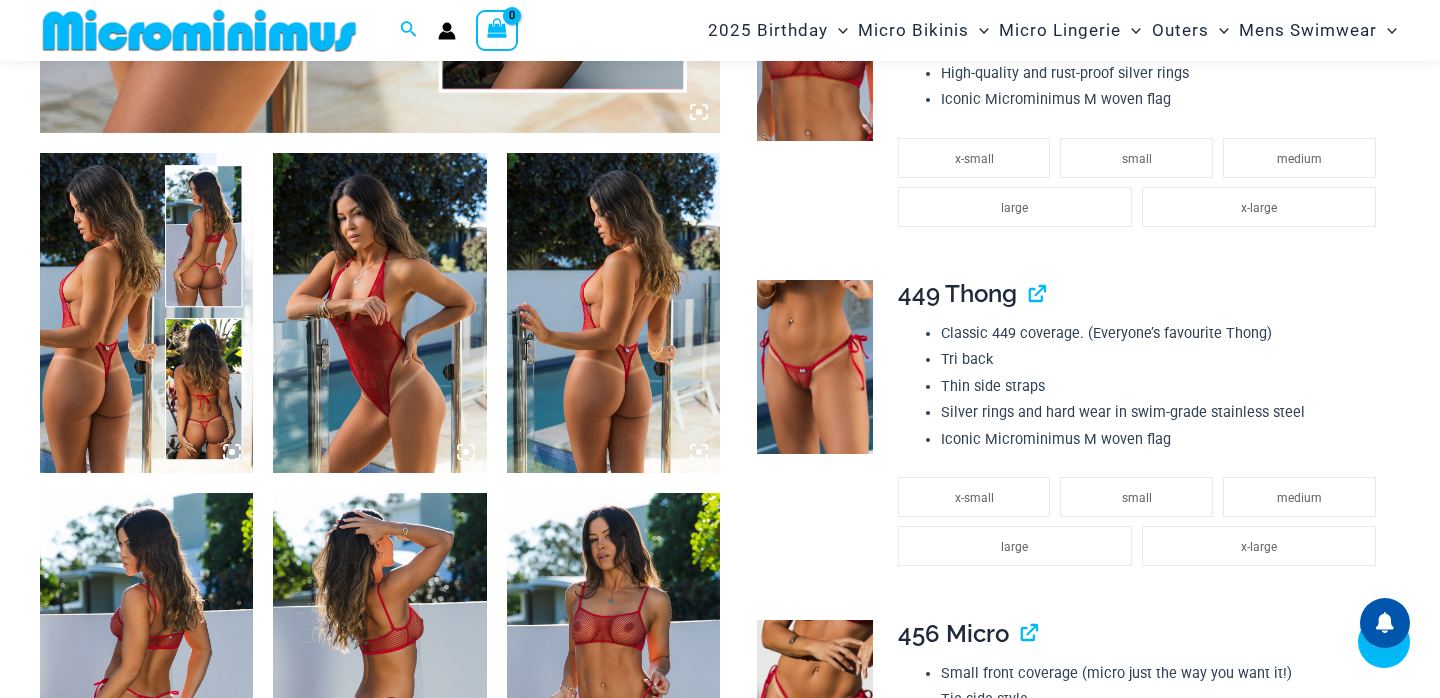 type on "**********" 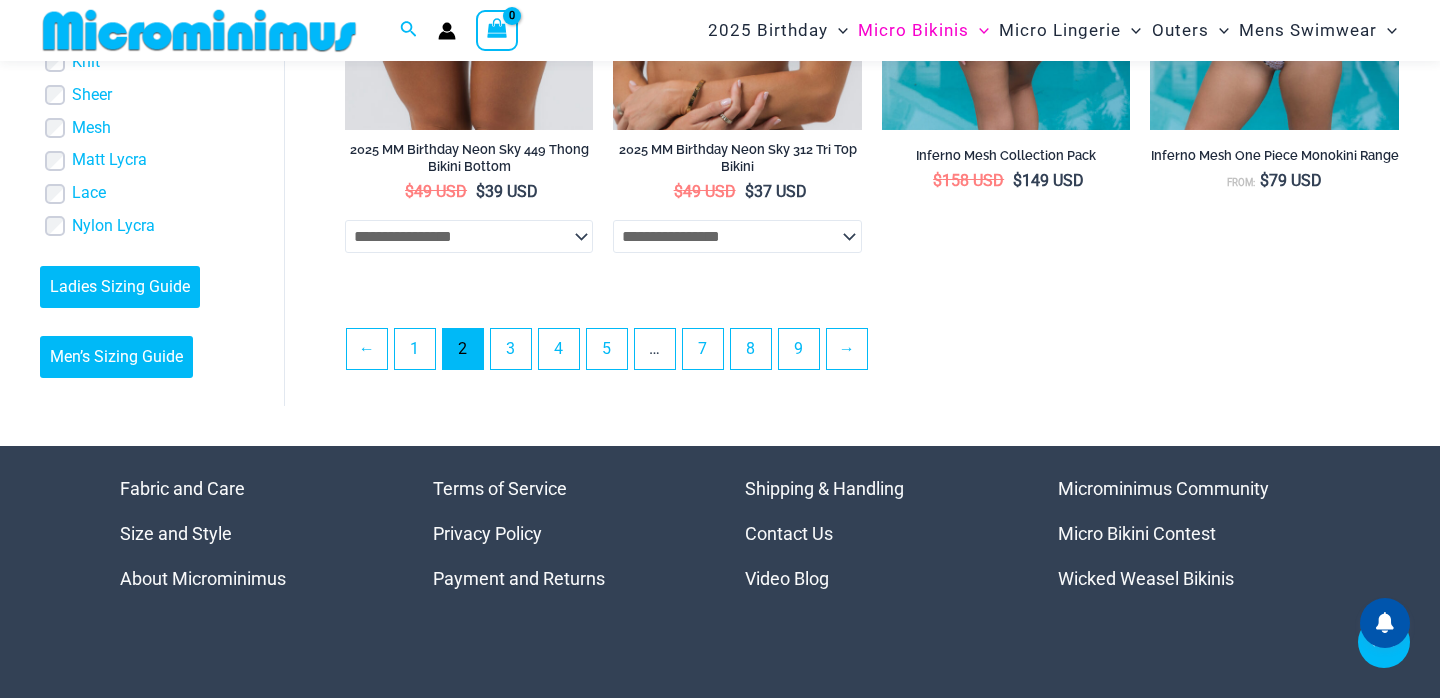 scroll, scrollTop: 4260, scrollLeft: 0, axis: vertical 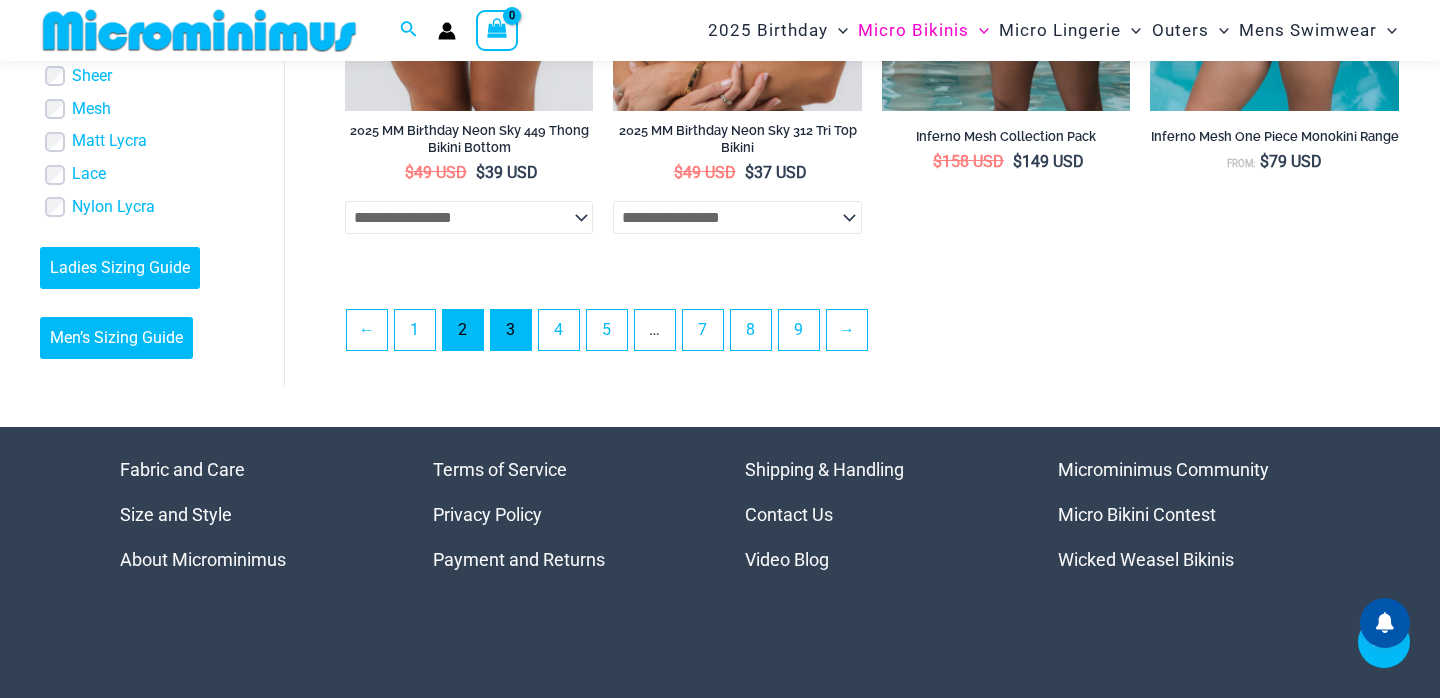 type on "**********" 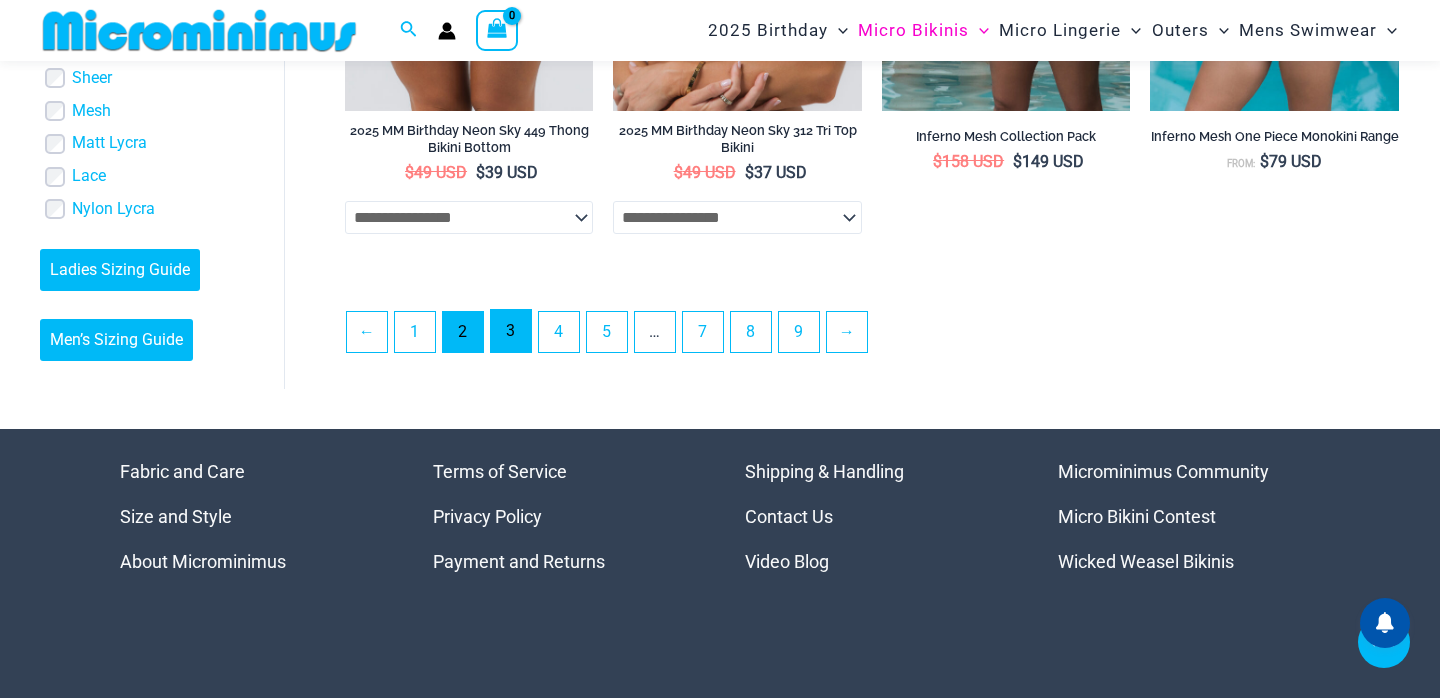click on "3" at bounding box center [511, 331] 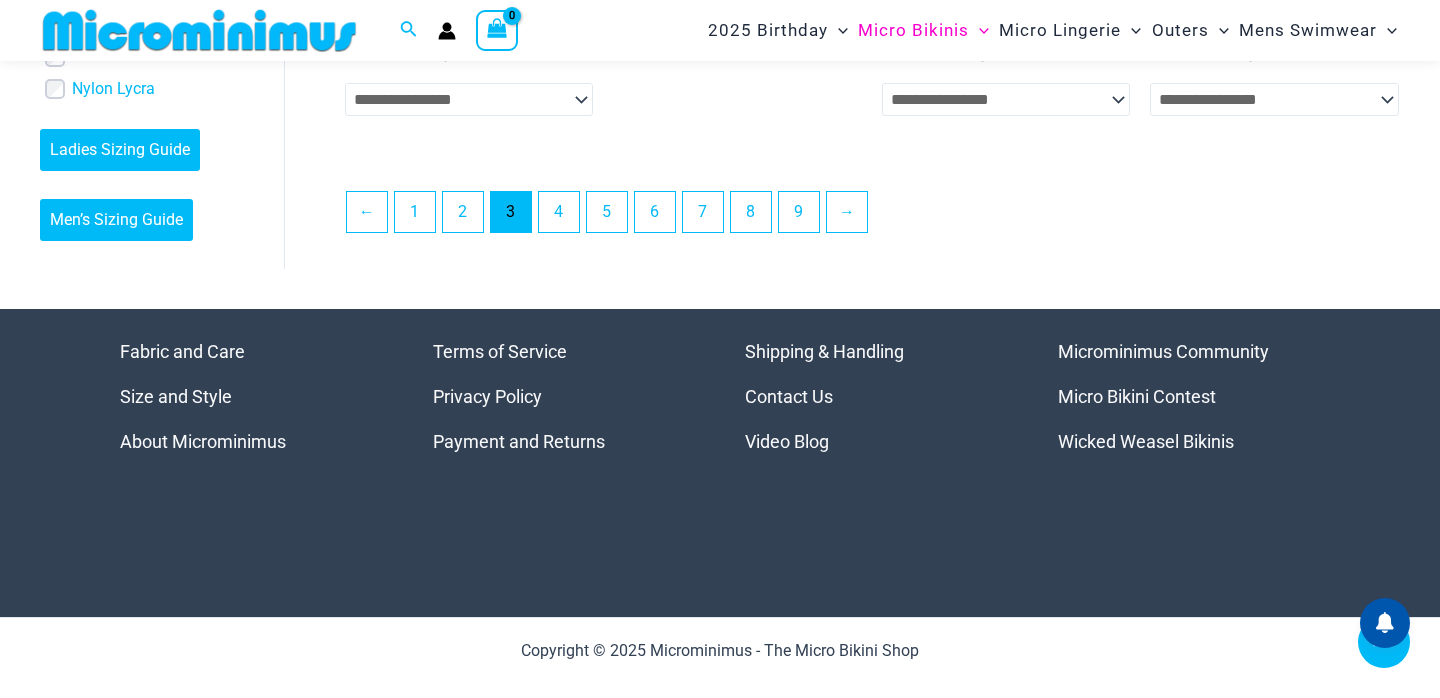 scroll, scrollTop: 4469, scrollLeft: 0, axis: vertical 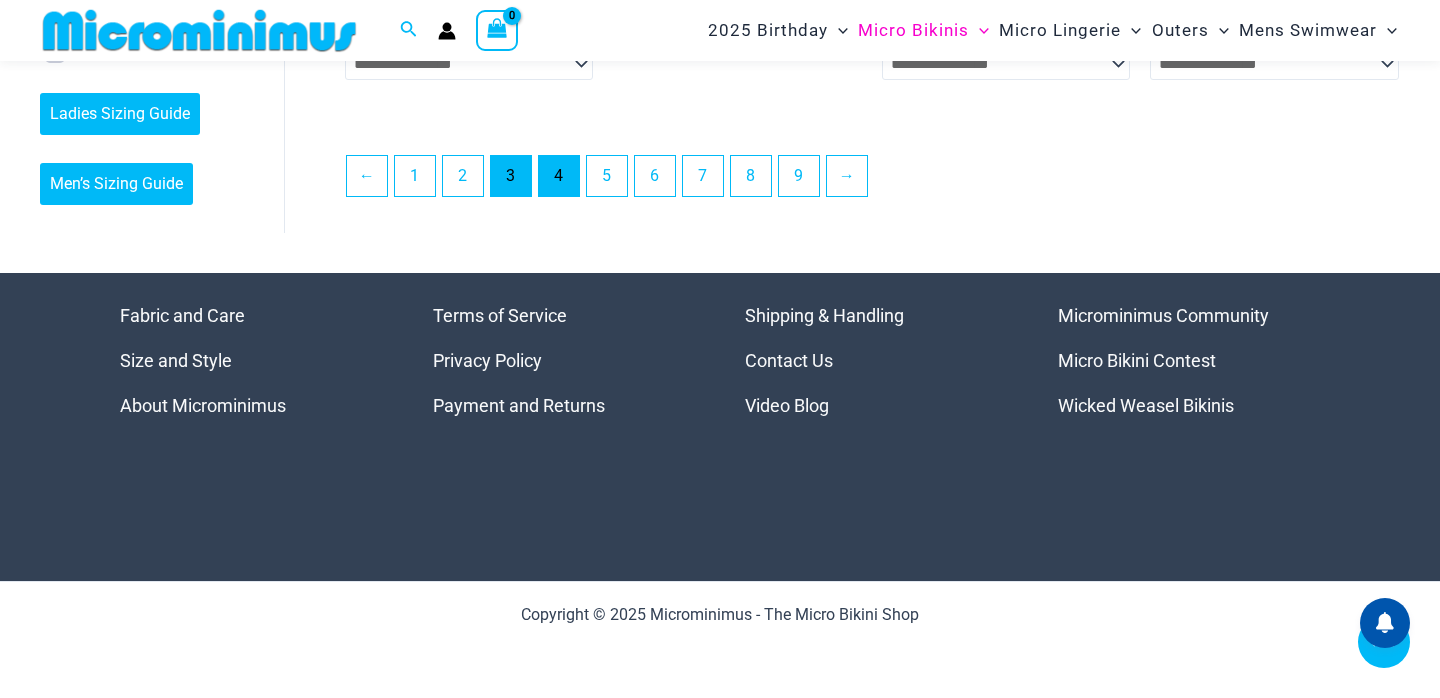 type on "**********" 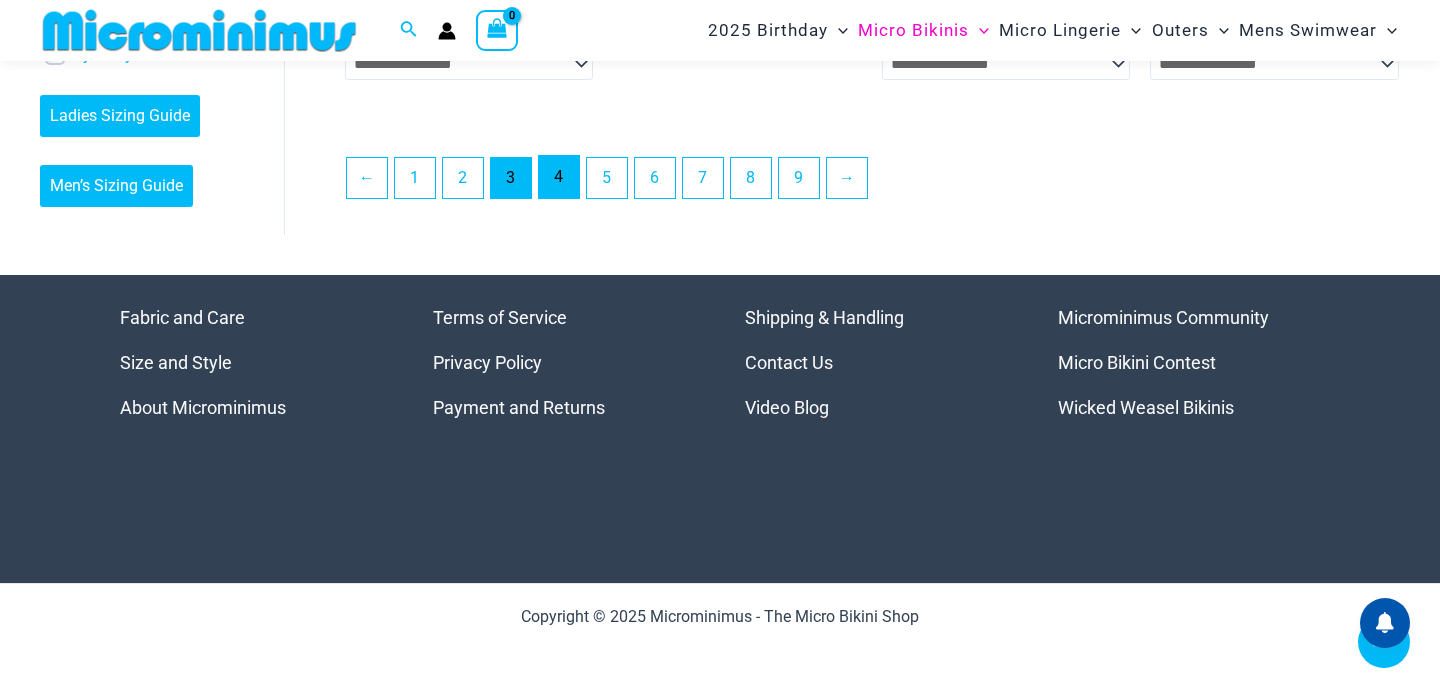 click on "4" at bounding box center (559, 177) 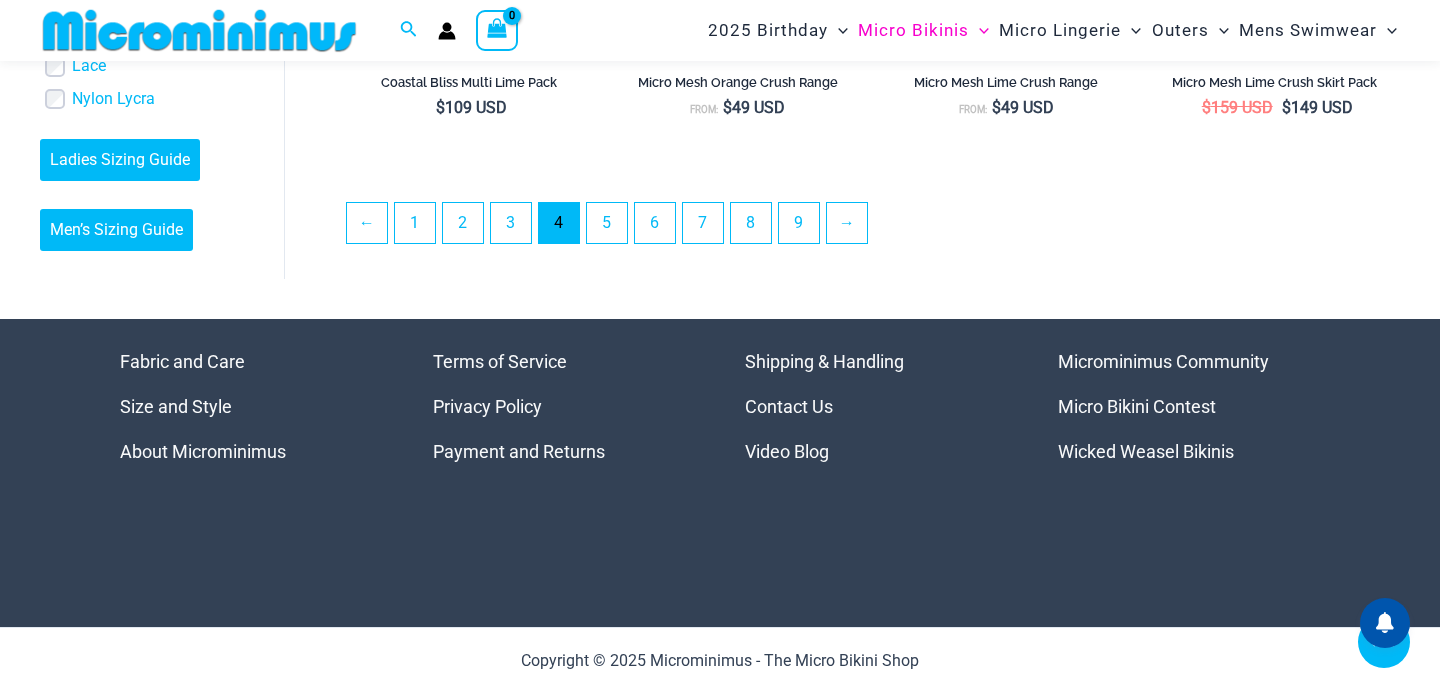 scroll, scrollTop: 4382, scrollLeft: 0, axis: vertical 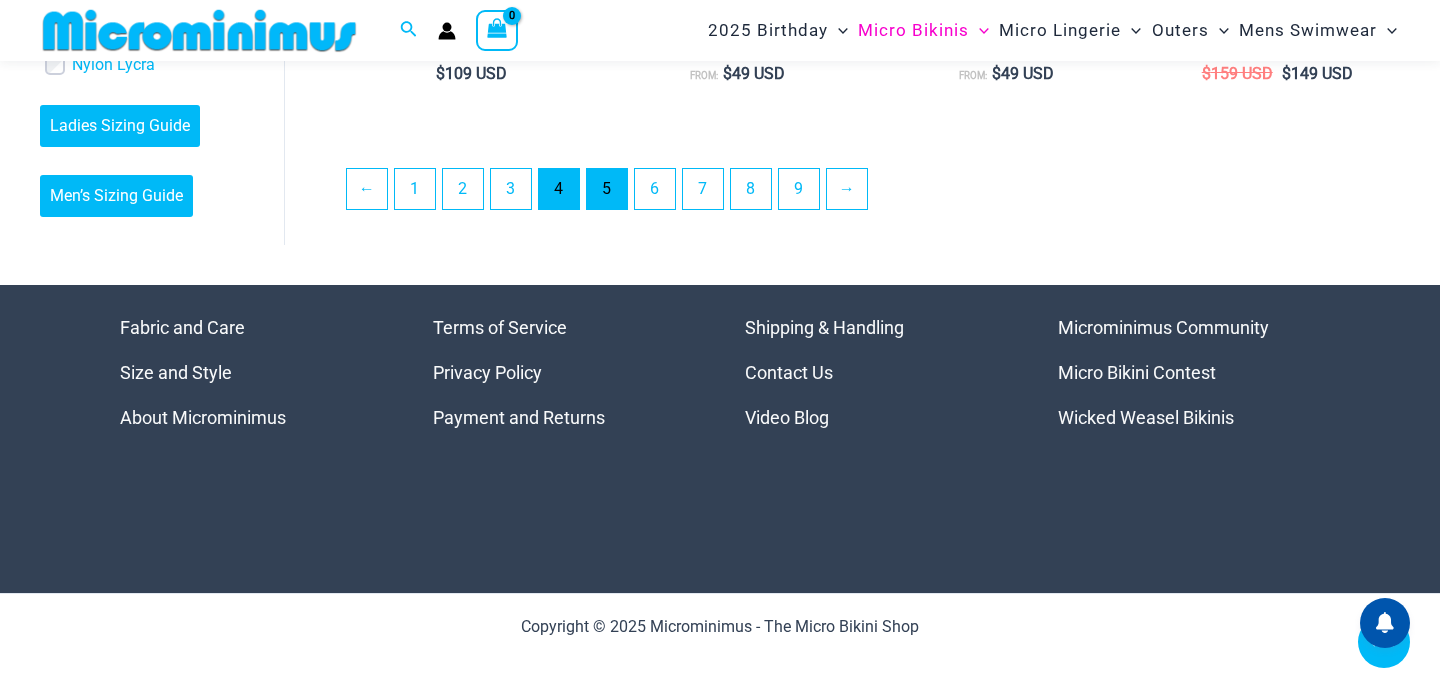 type on "**********" 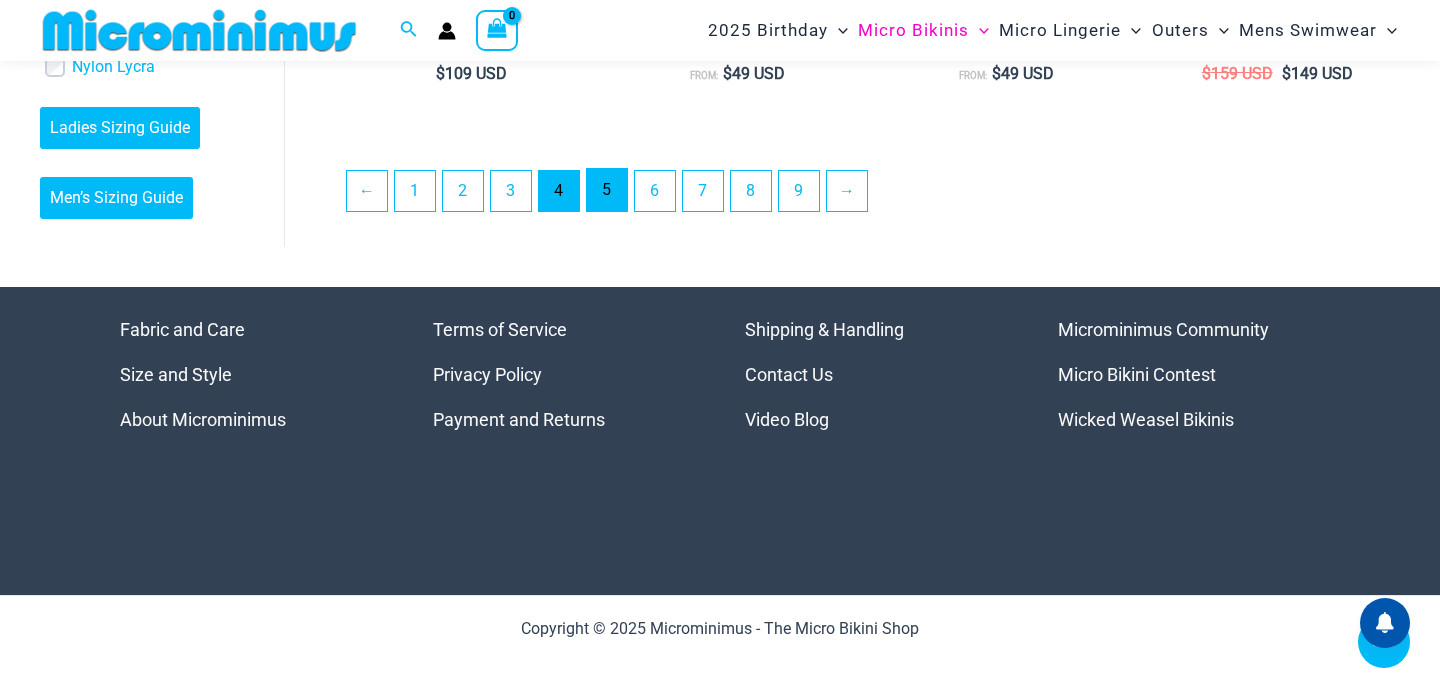 click on "5" at bounding box center (607, 190) 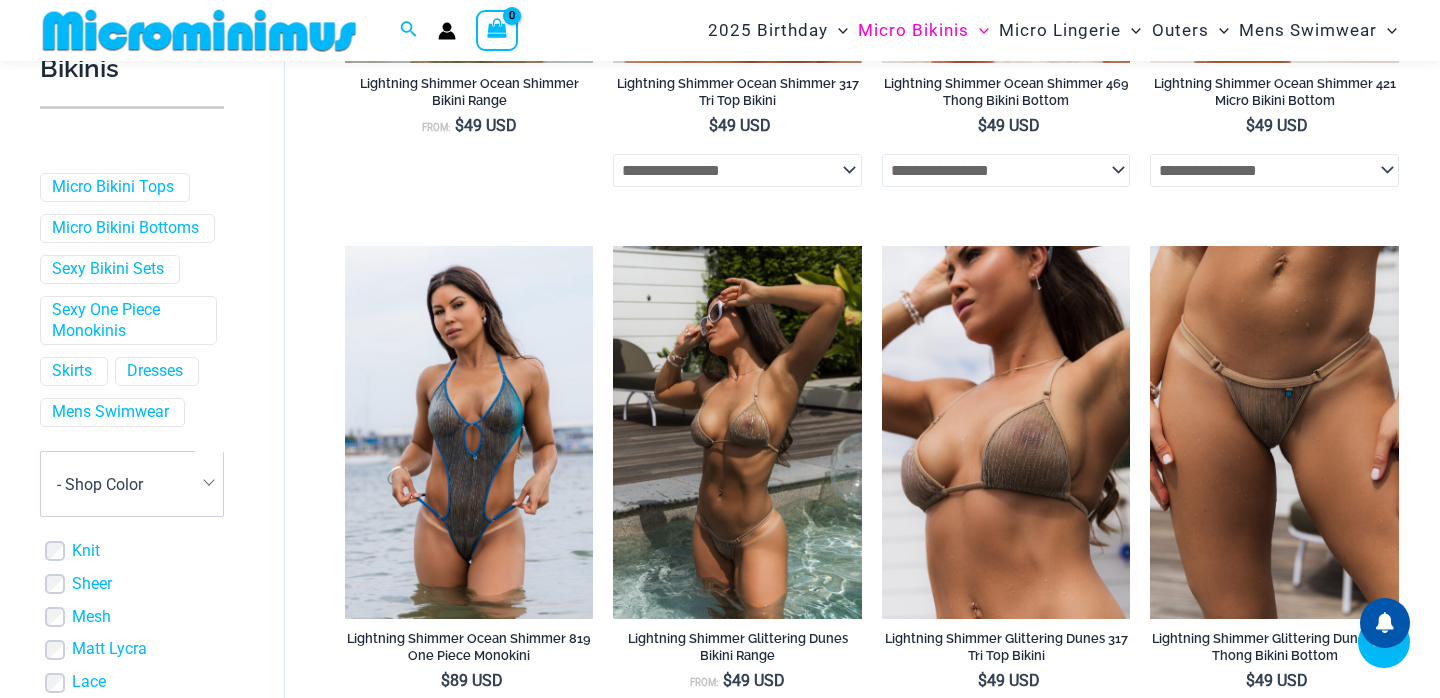 scroll, scrollTop: 3934, scrollLeft: 0, axis: vertical 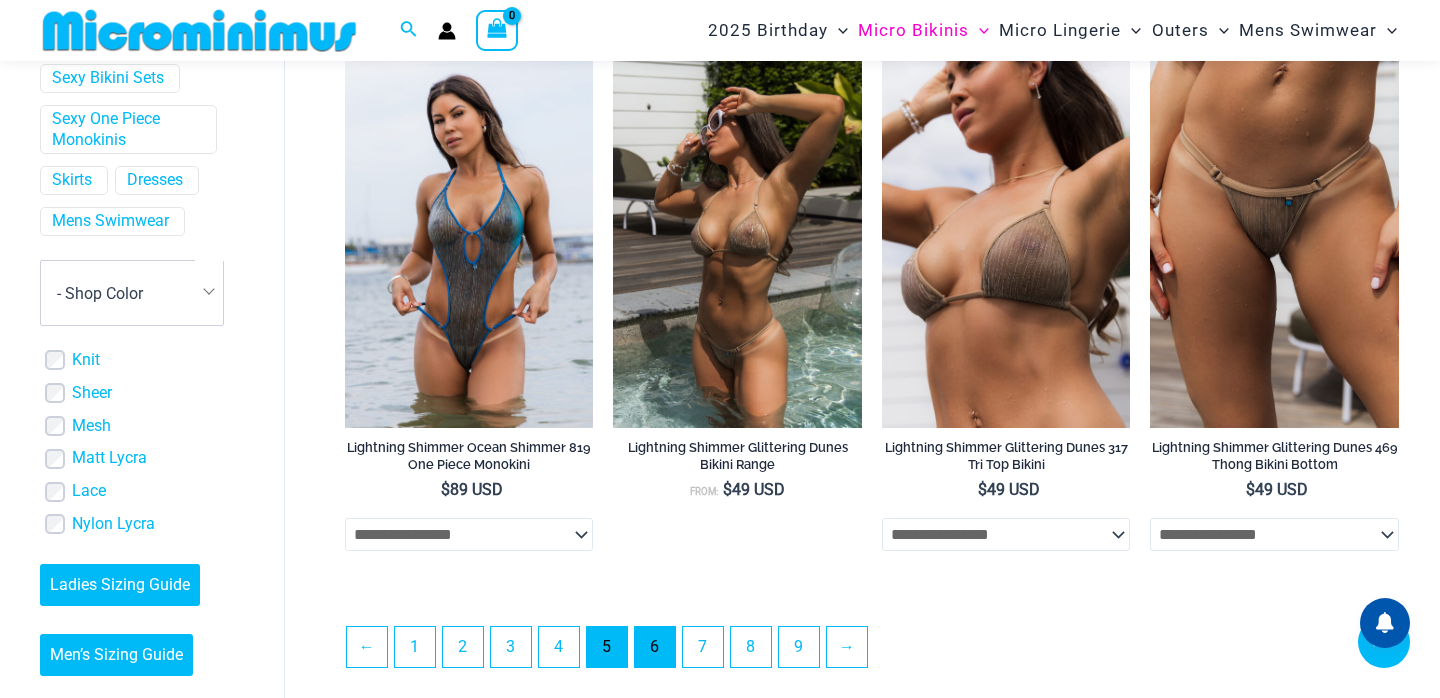 type on "**********" 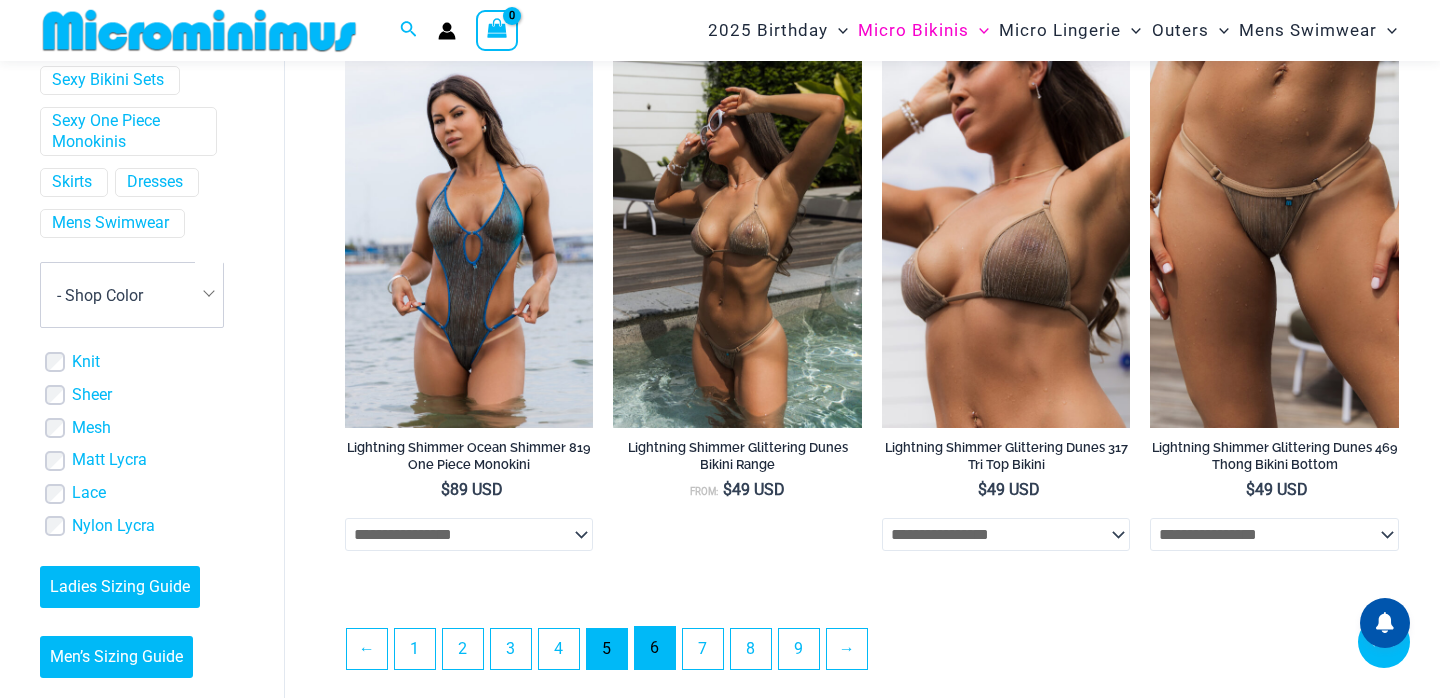 click on "6" at bounding box center [655, 648] 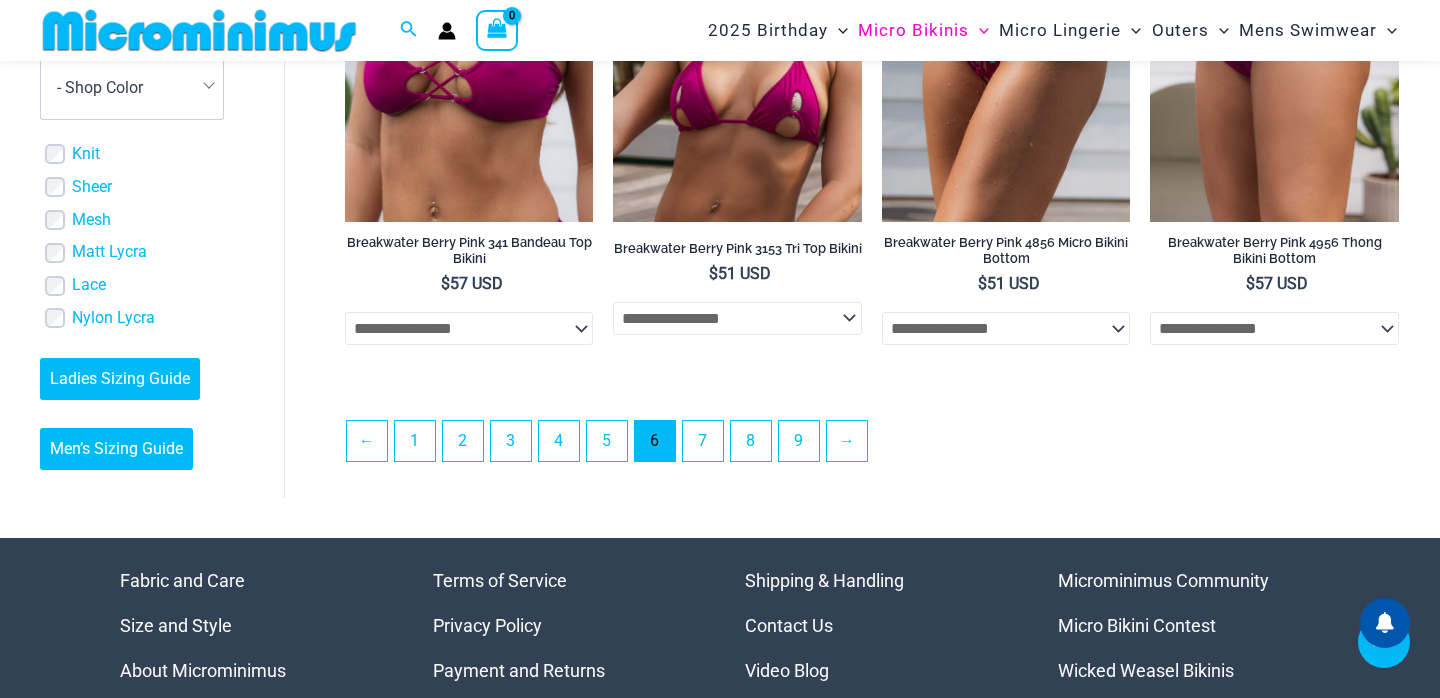 scroll, scrollTop: 4138, scrollLeft: 0, axis: vertical 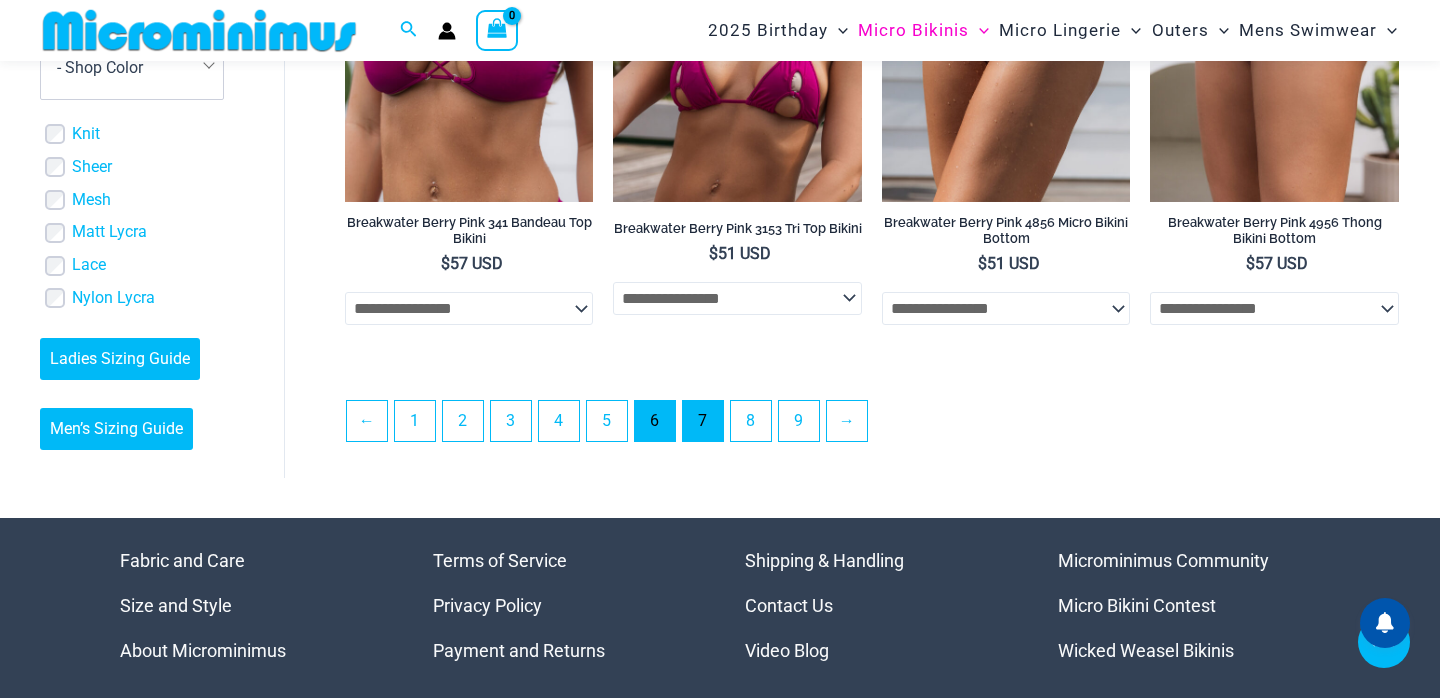 type on "**********" 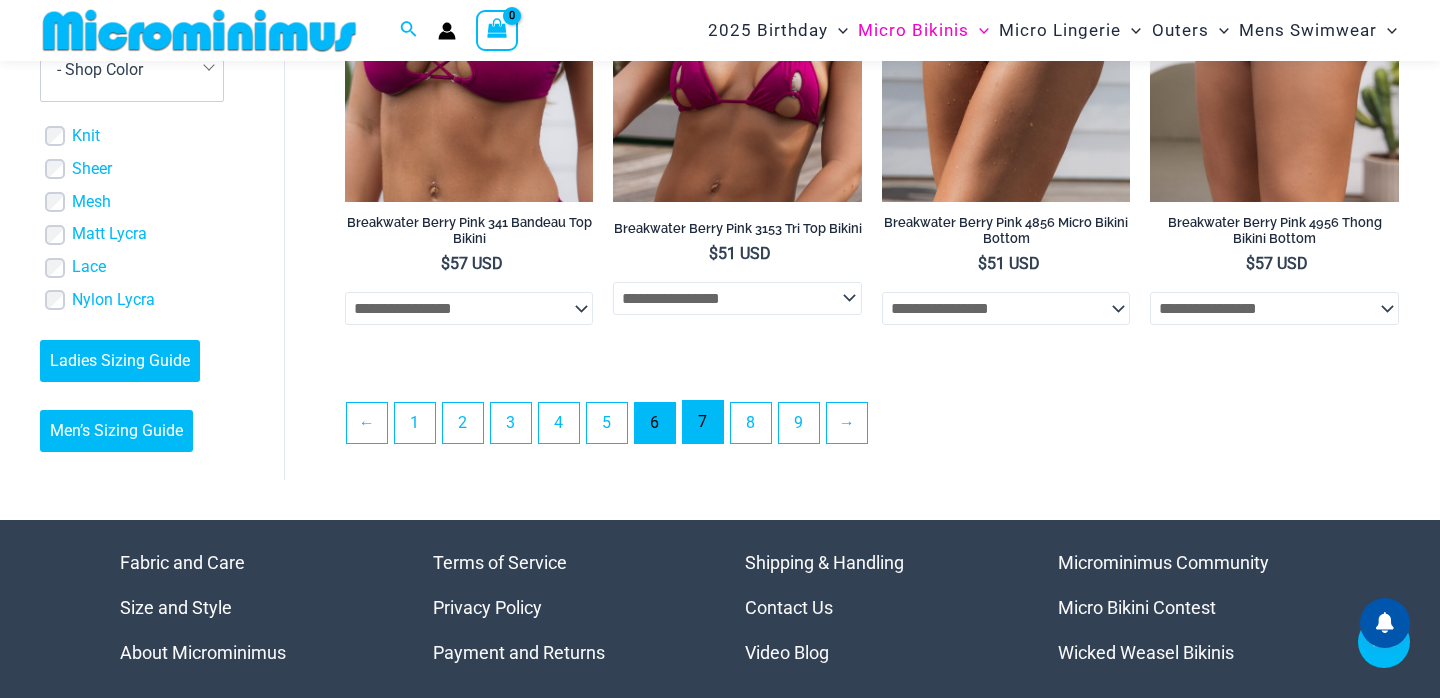 click on "7" at bounding box center (703, 422) 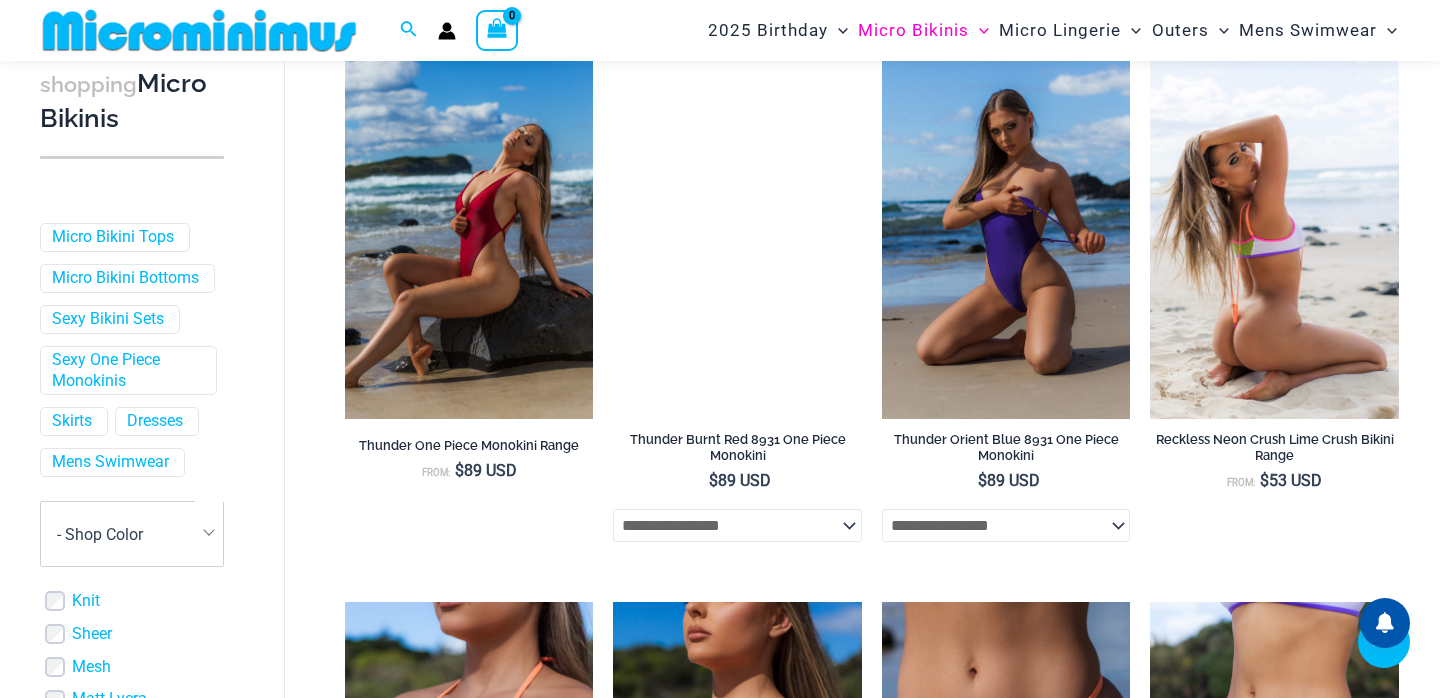 scroll, scrollTop: 2311, scrollLeft: 0, axis: vertical 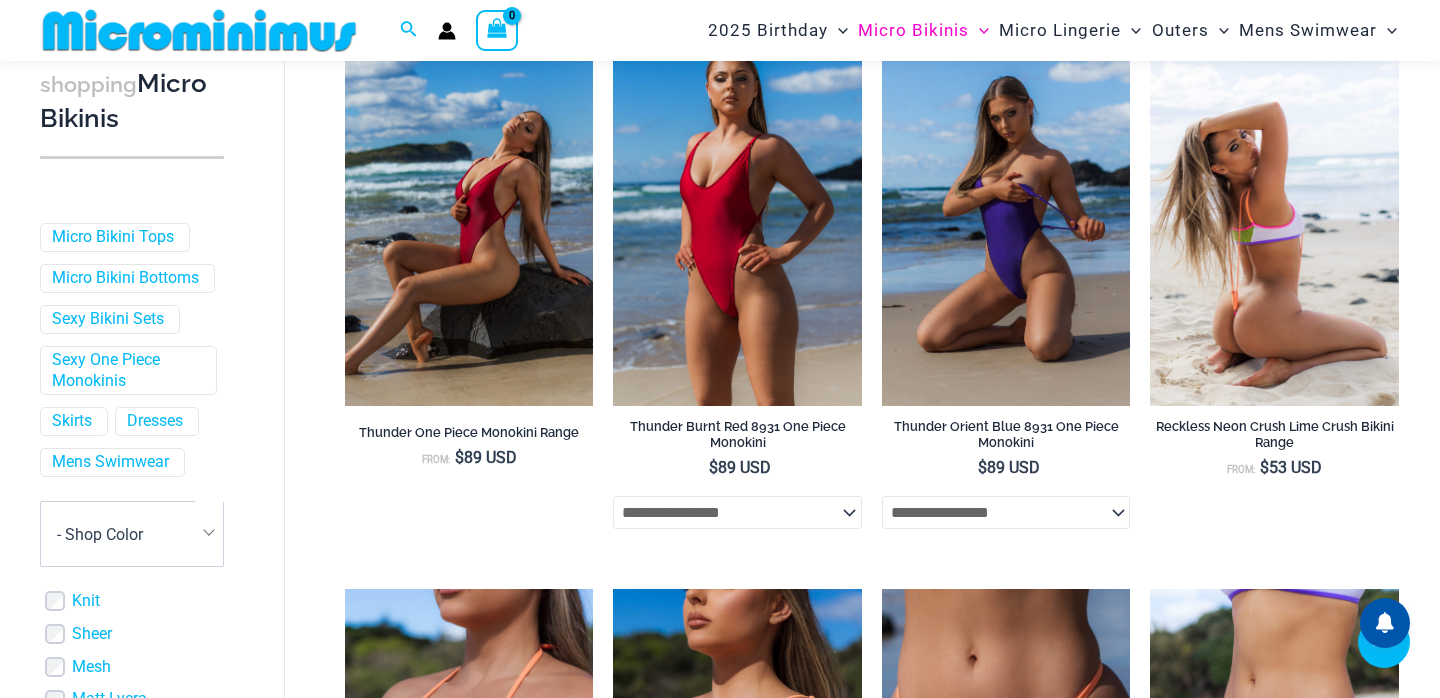 type on "**********" 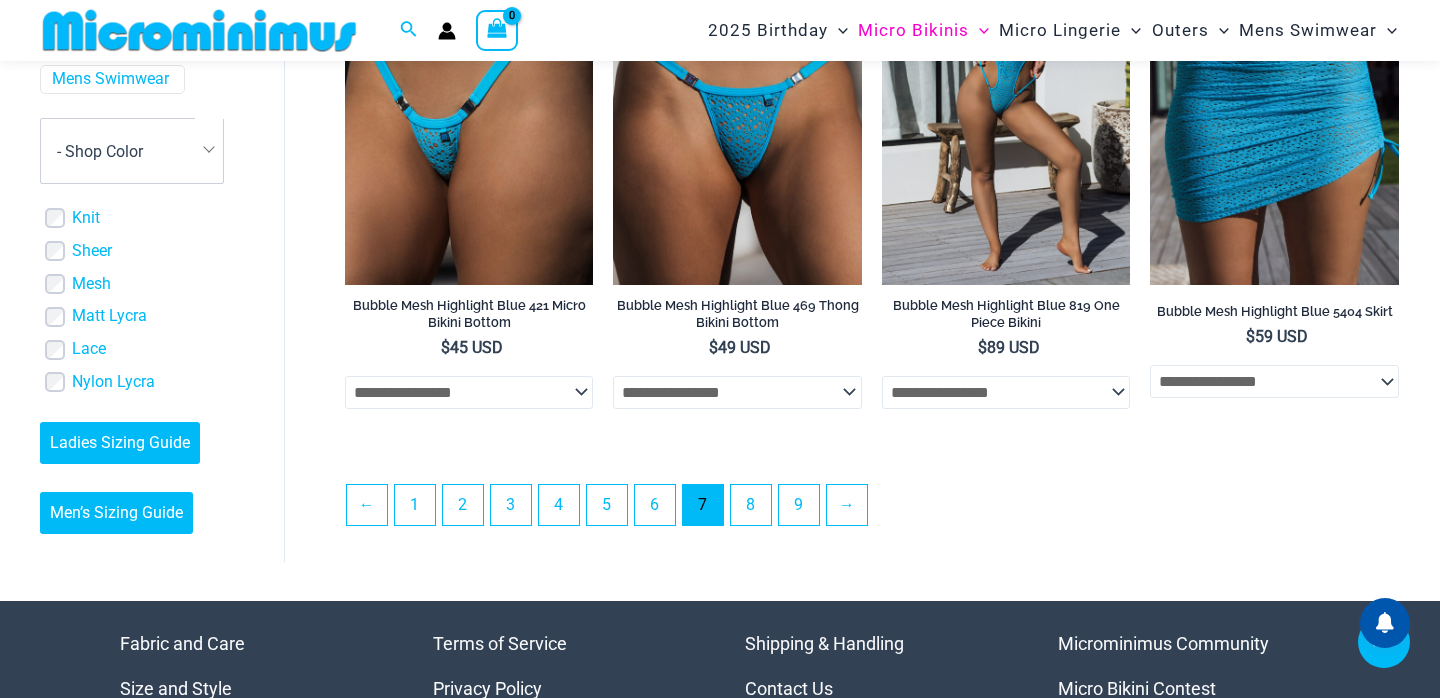 scroll, scrollTop: 4192, scrollLeft: 0, axis: vertical 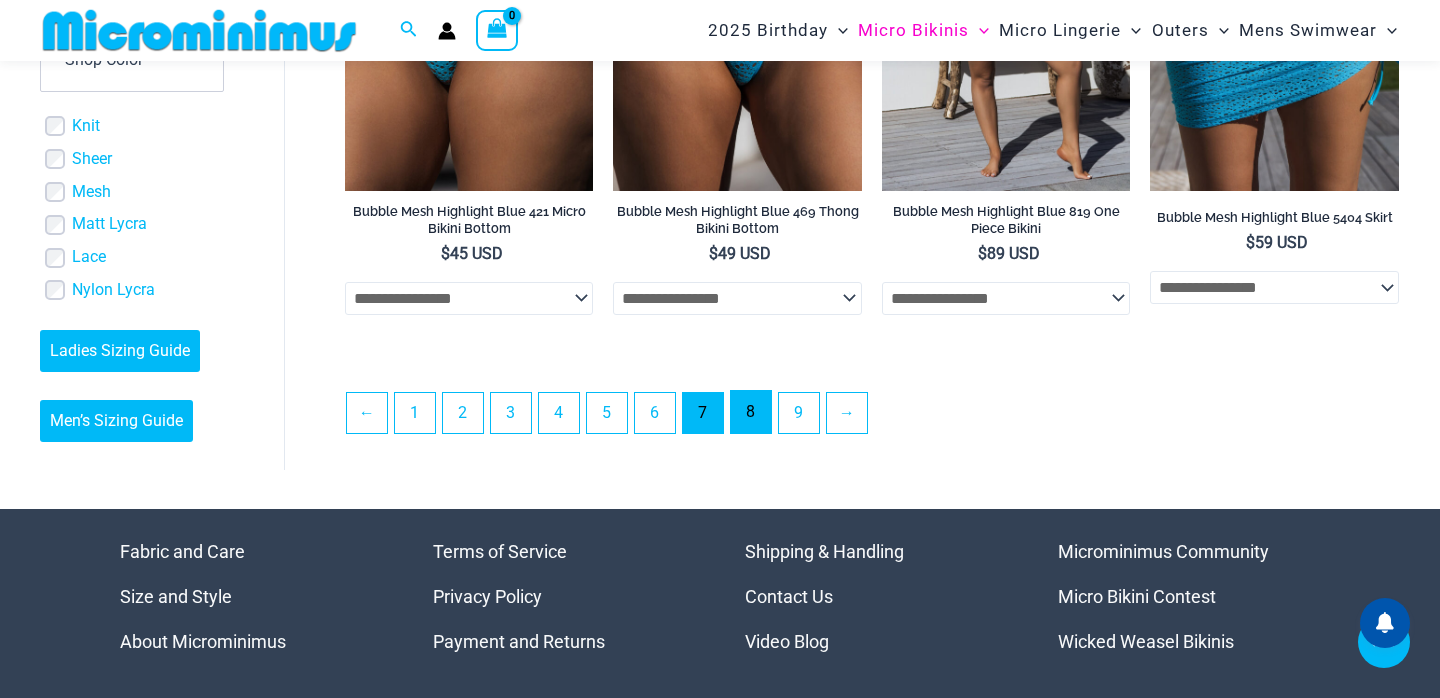 click on "8" at bounding box center [751, 412] 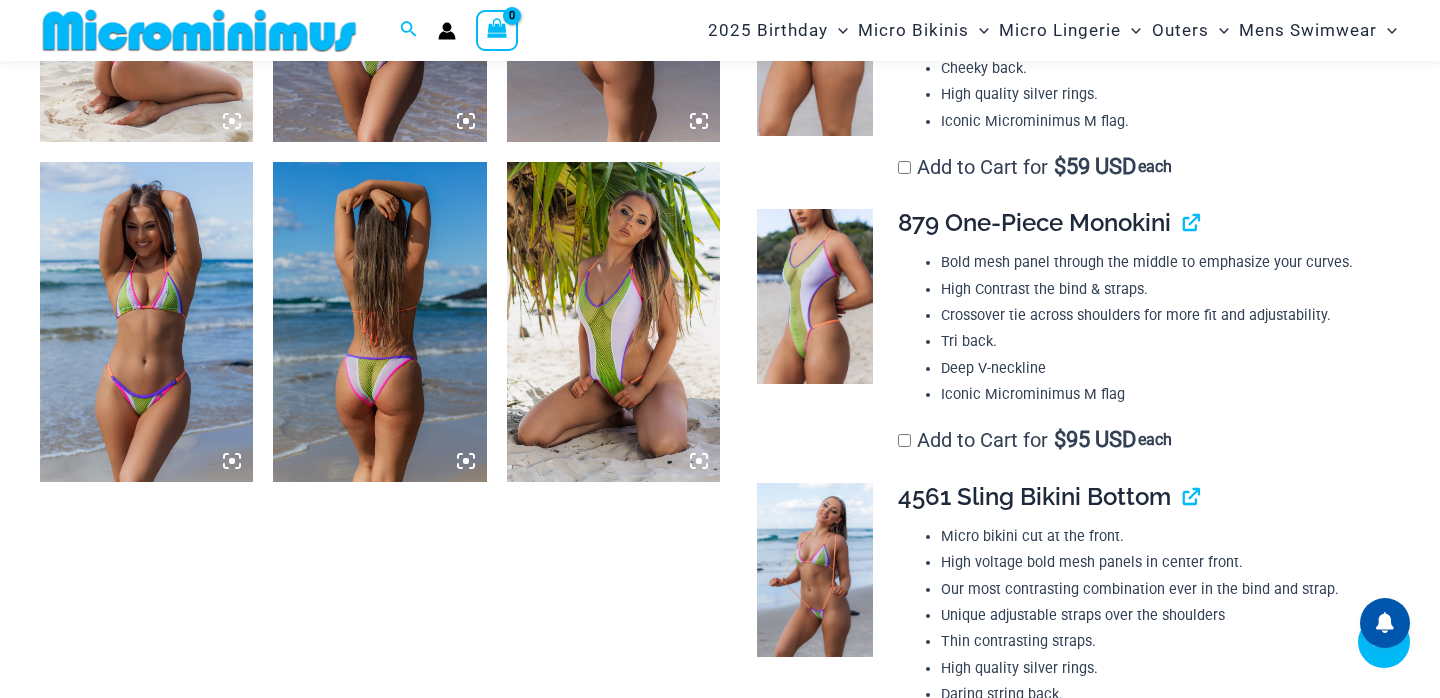 scroll, scrollTop: 1543, scrollLeft: 0, axis: vertical 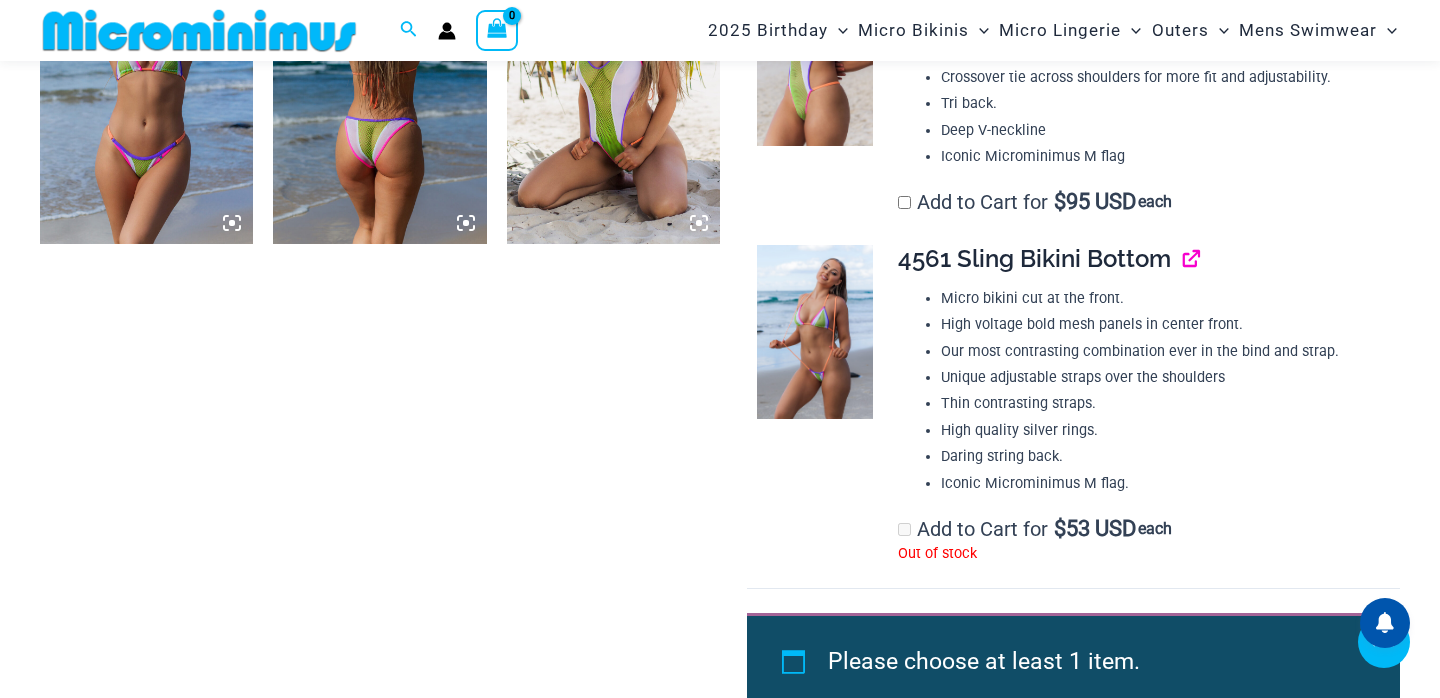 type on "**********" 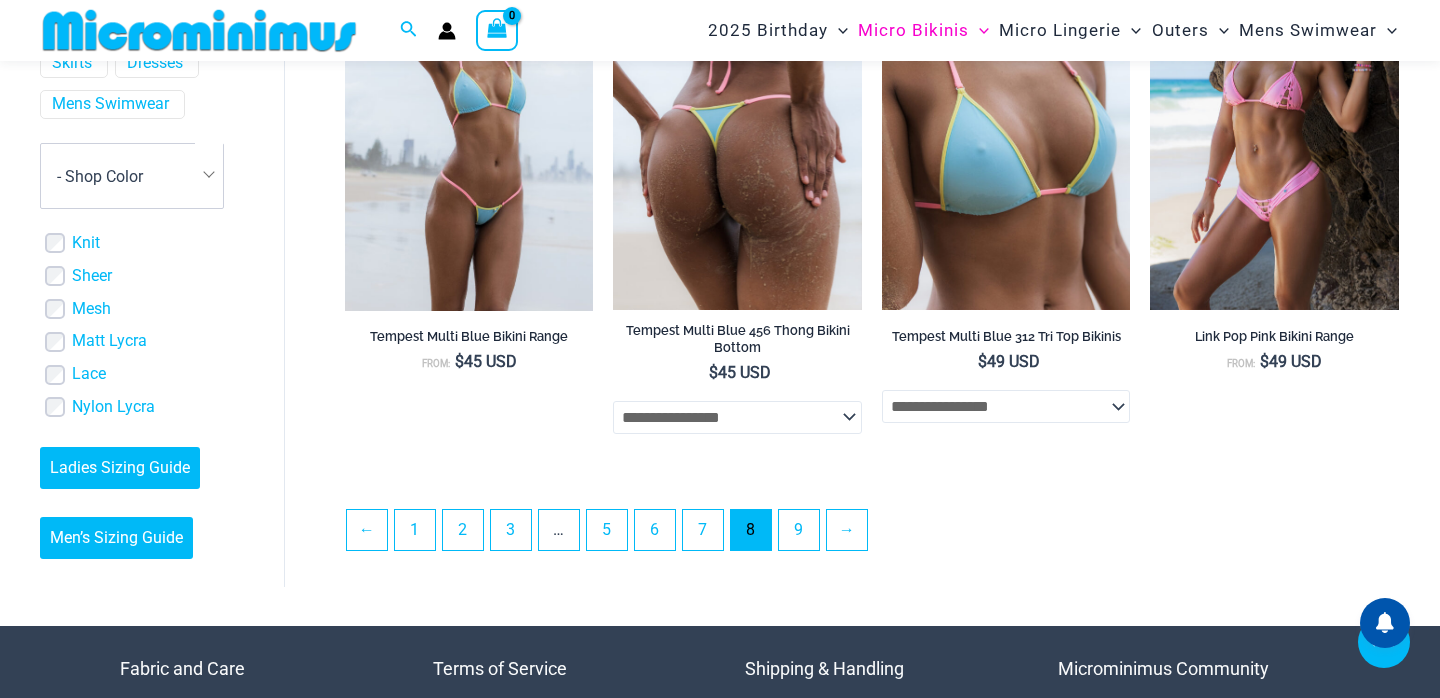 scroll, scrollTop: 4075, scrollLeft: 0, axis: vertical 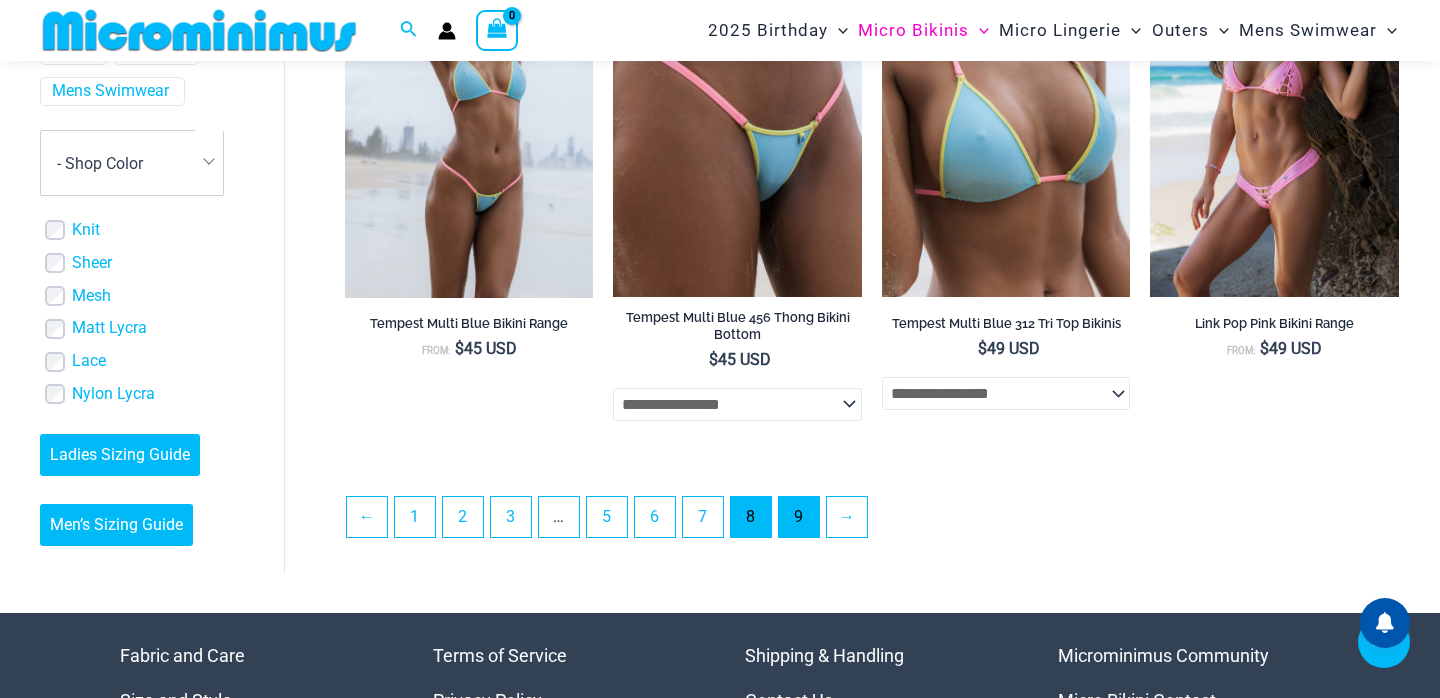 type on "**********" 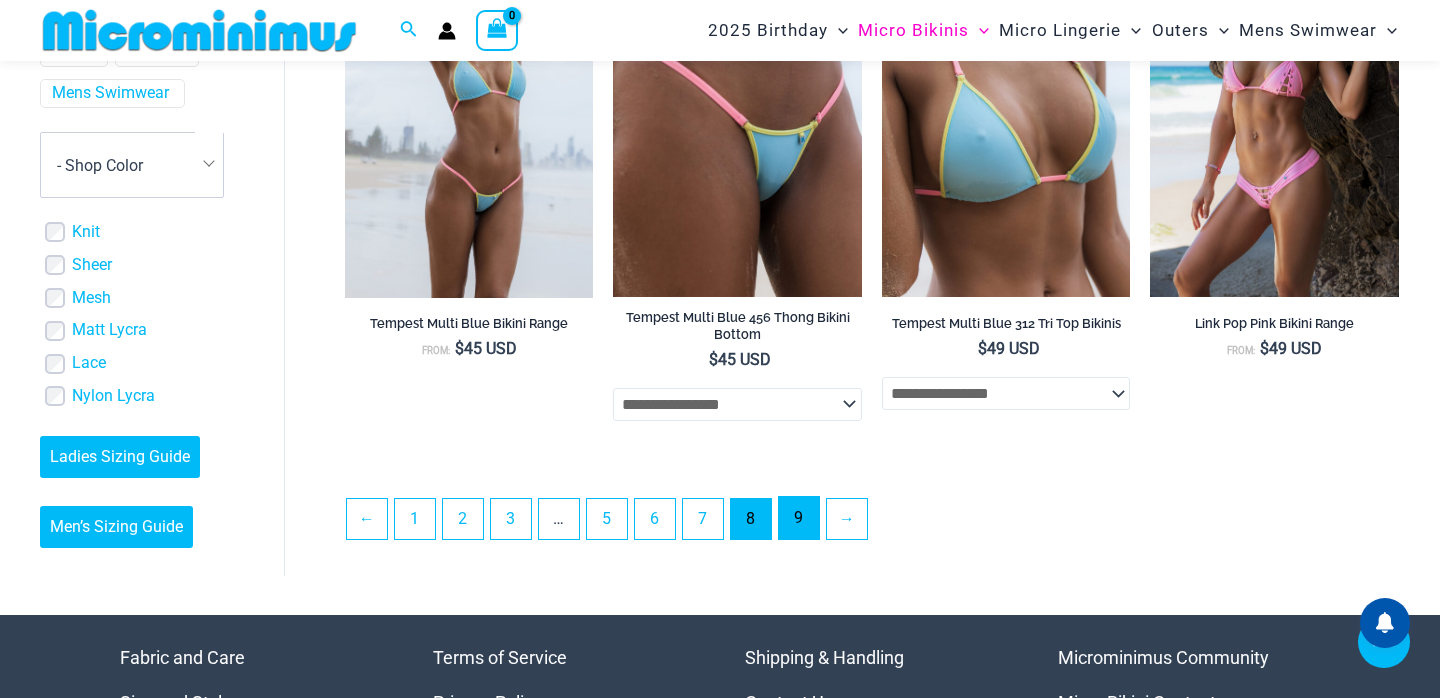 click on "9" at bounding box center [799, 518] 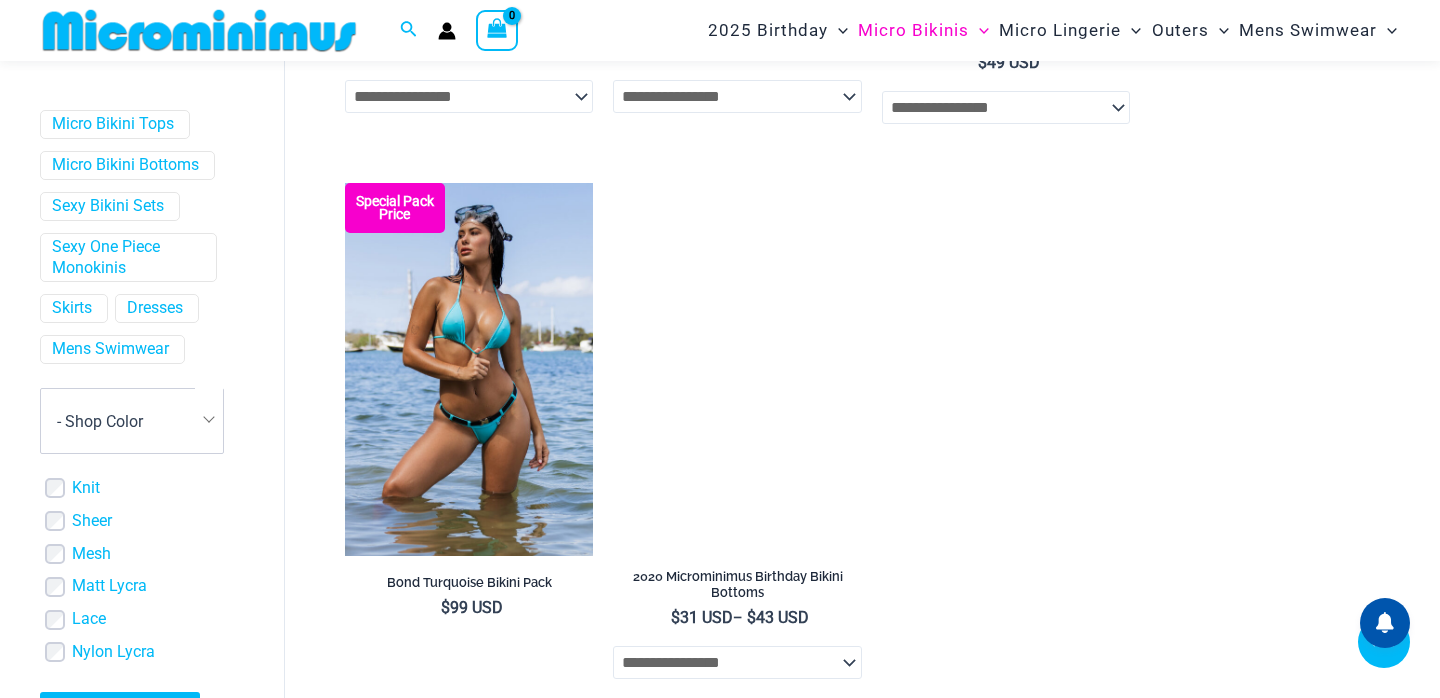 scroll, scrollTop: 1687, scrollLeft: 0, axis: vertical 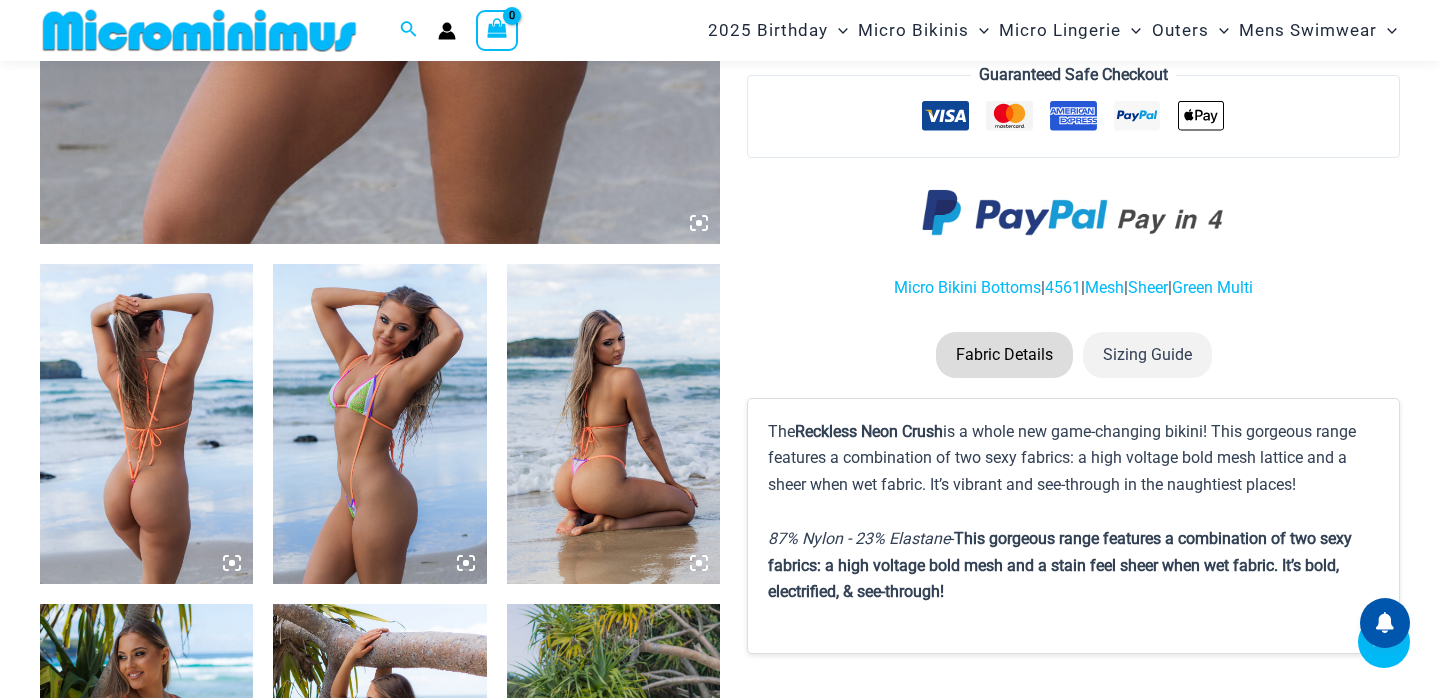 type on "**********" 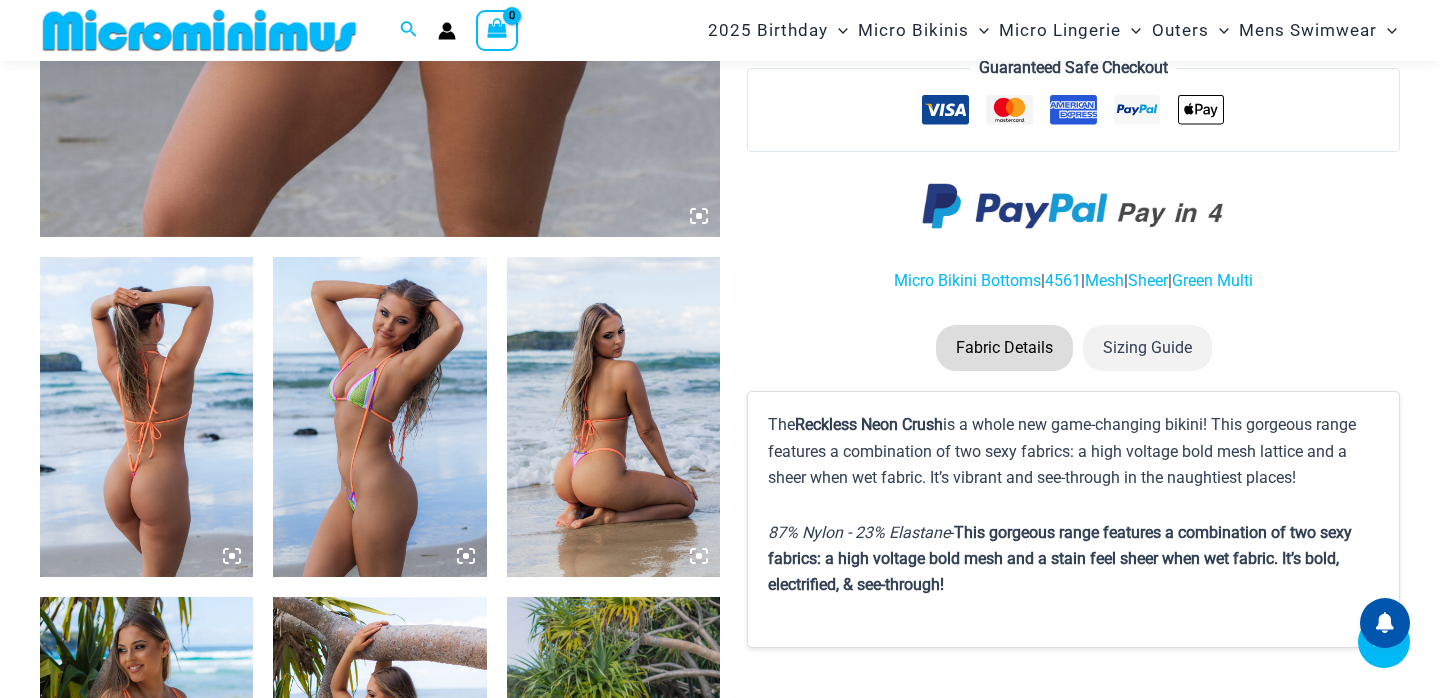 scroll, scrollTop: 1204, scrollLeft: 0, axis: vertical 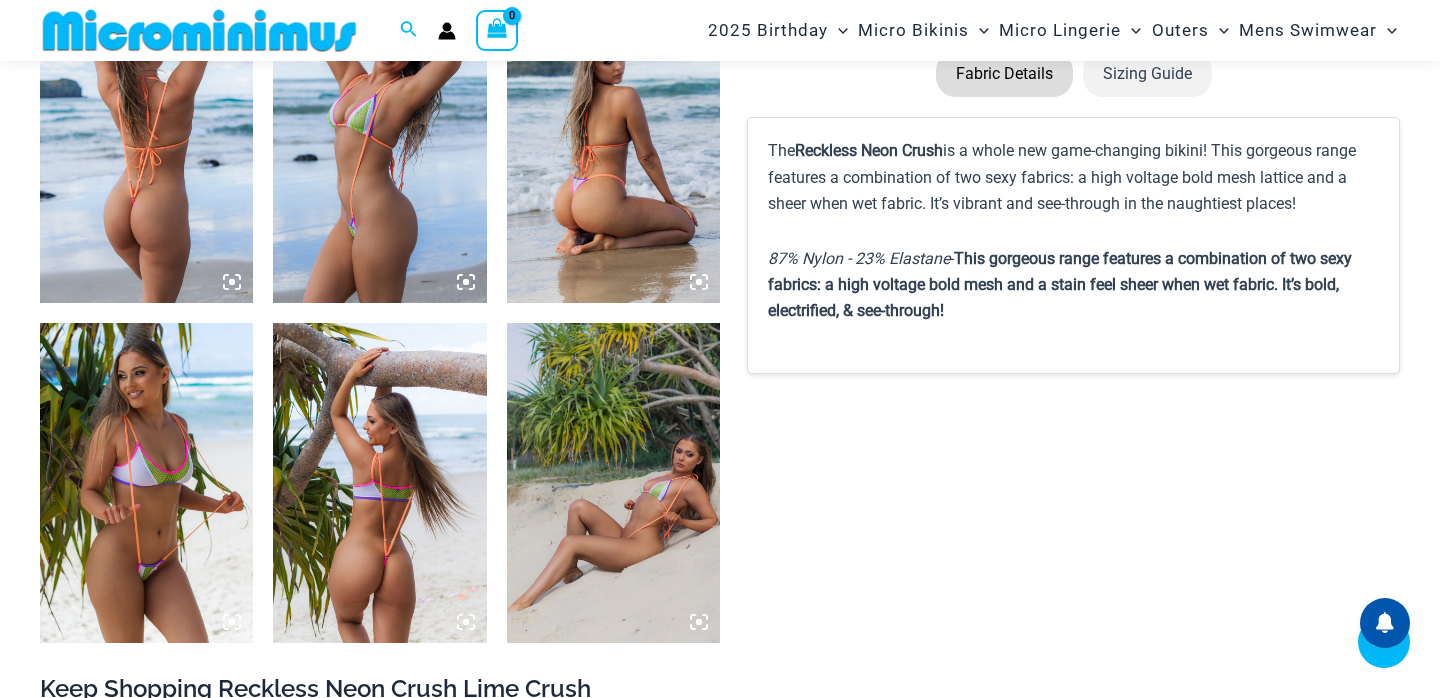 click 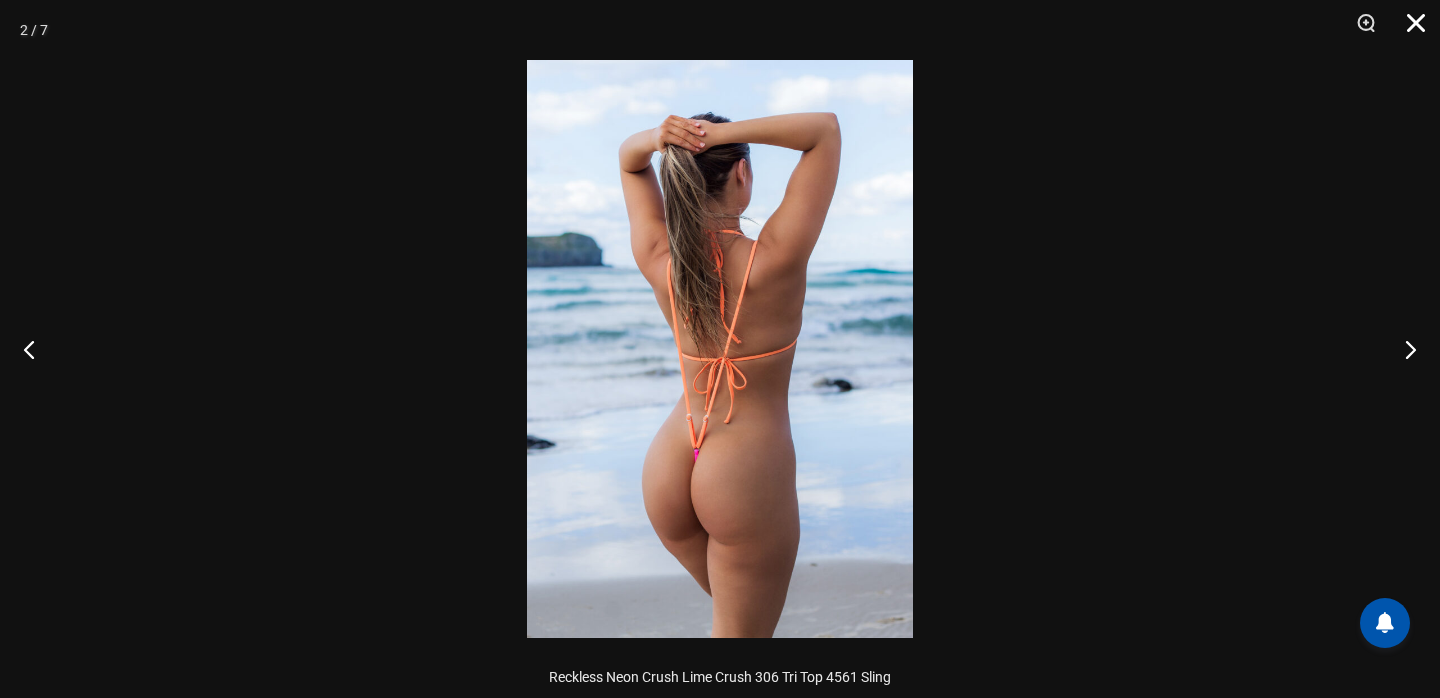 click at bounding box center (1409, 30) 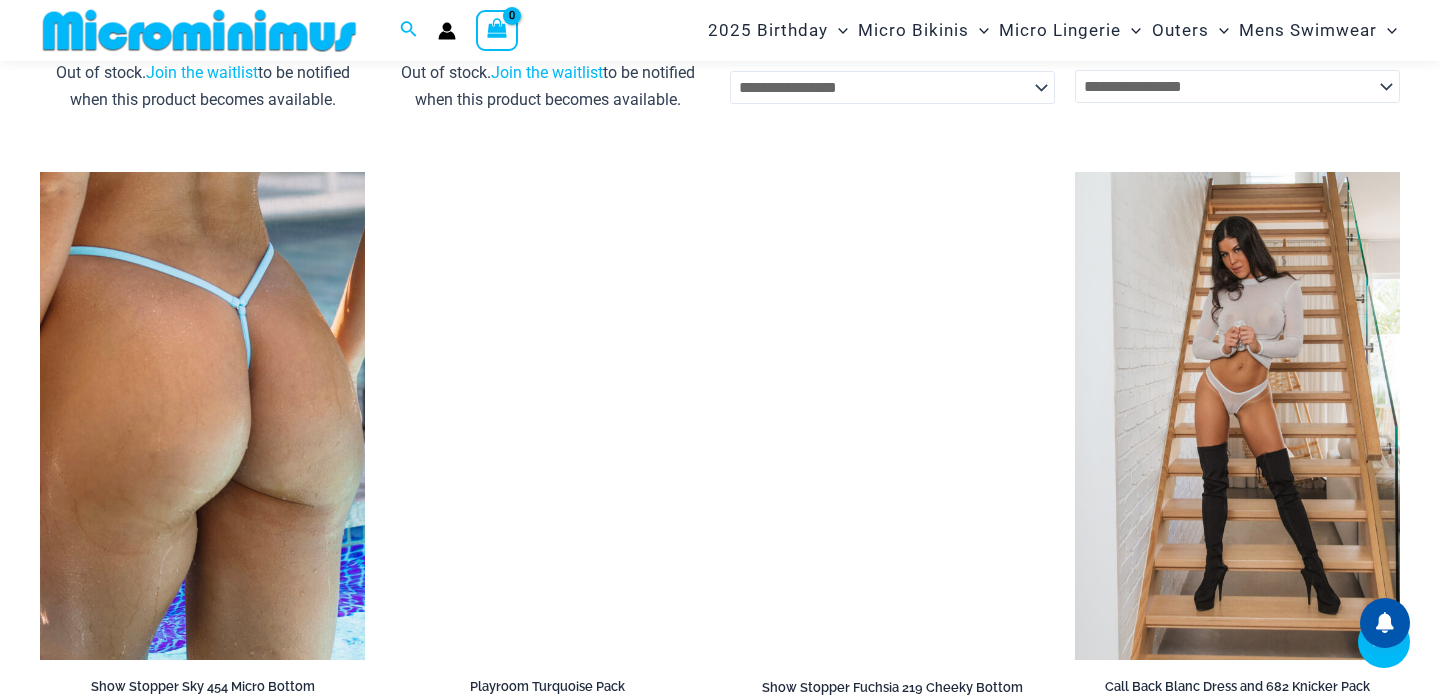 scroll, scrollTop: 5586, scrollLeft: 0, axis: vertical 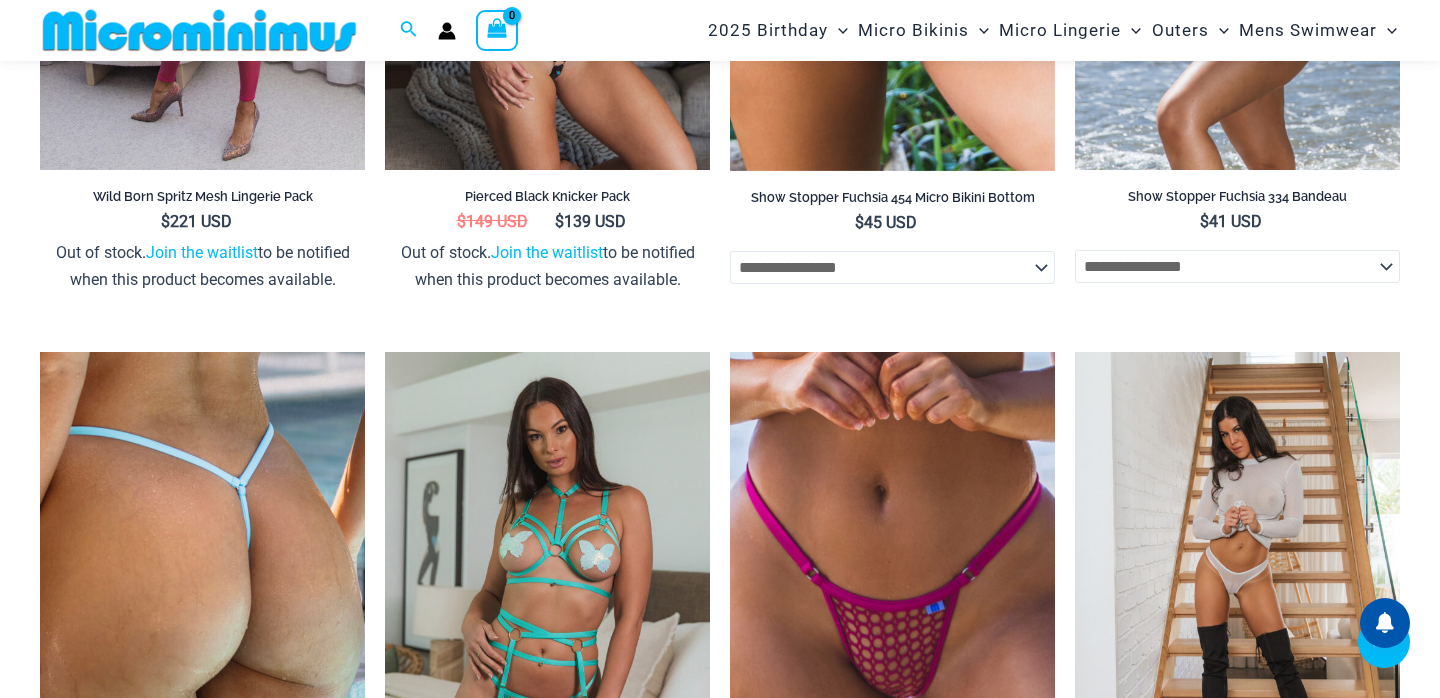 click at bounding box center [1237, -73] 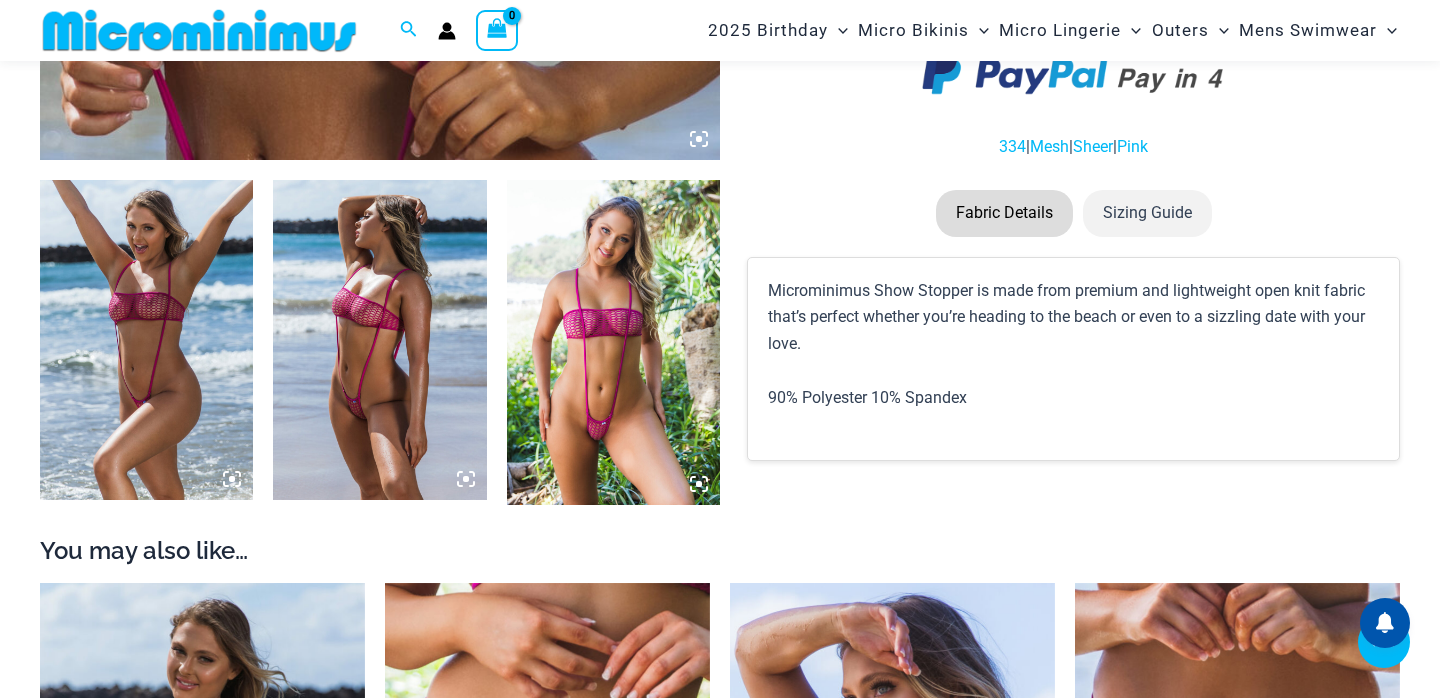 scroll, scrollTop: 1004, scrollLeft: 0, axis: vertical 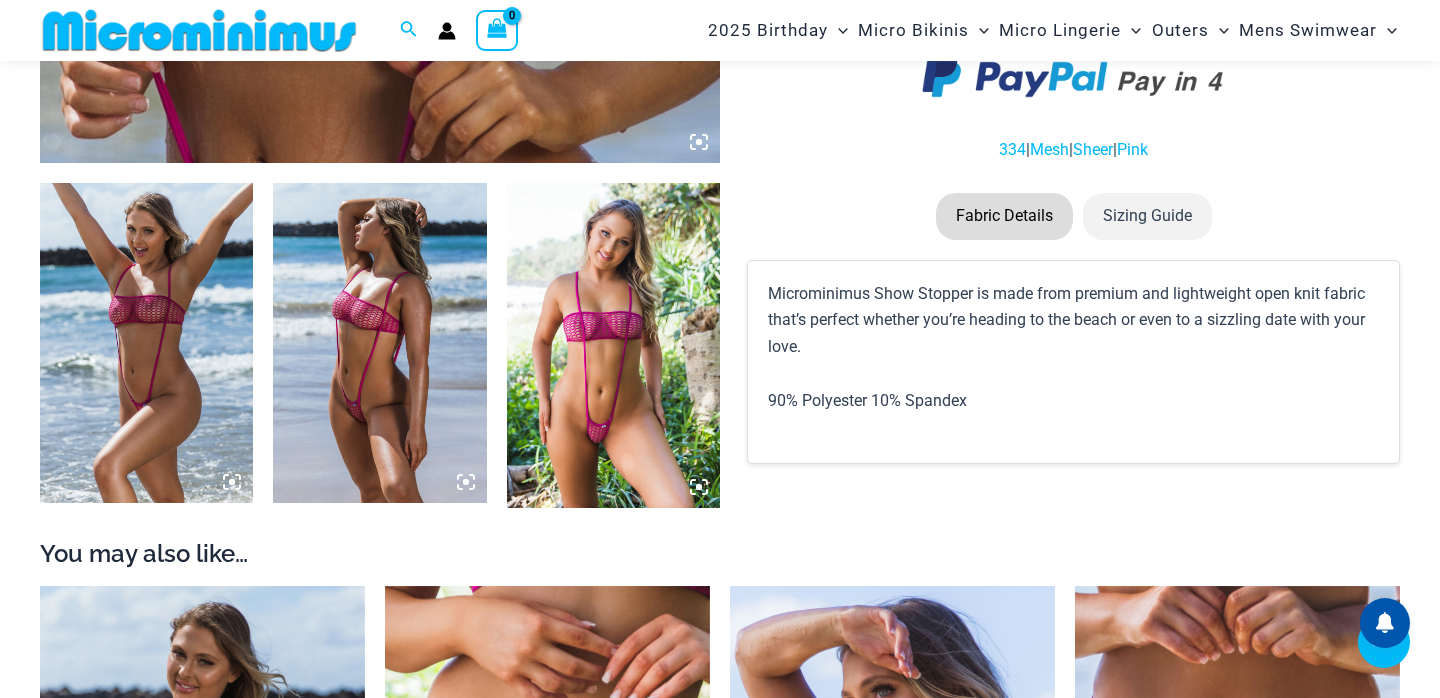 type on "**********" 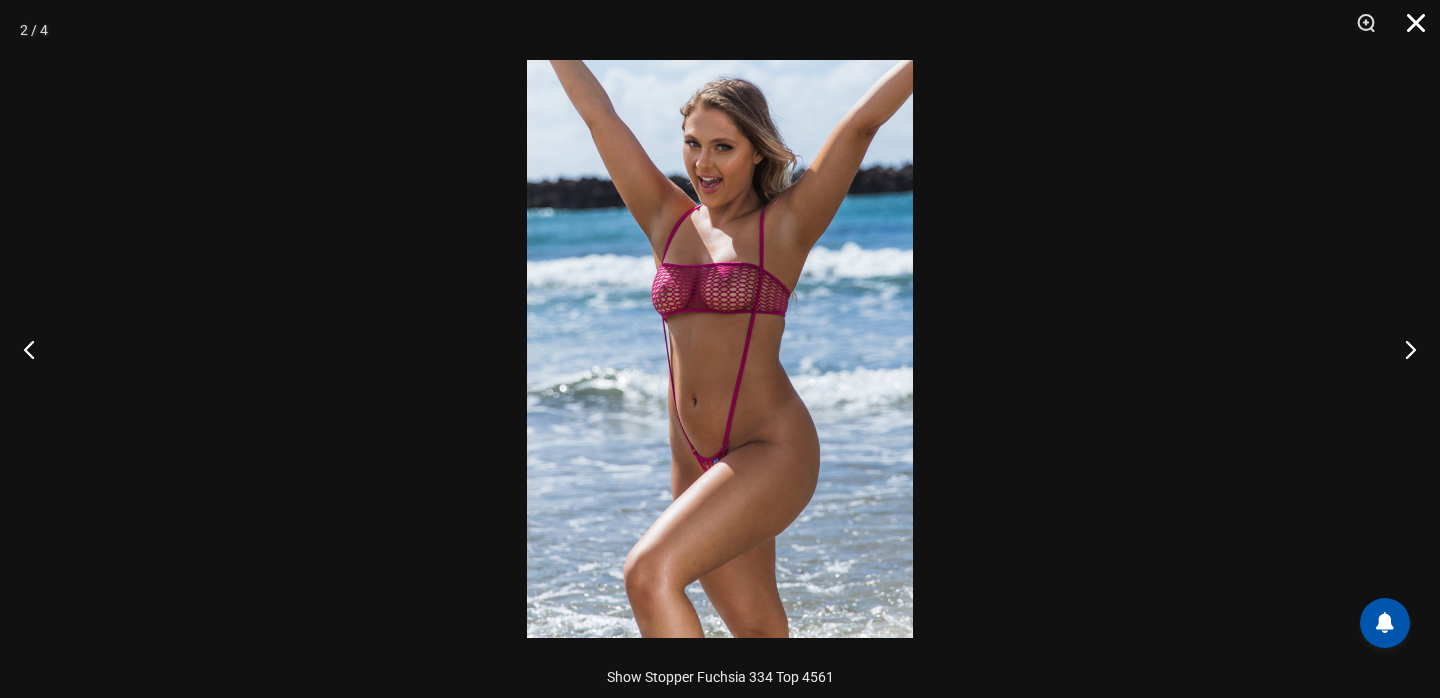 click at bounding box center [1409, 30] 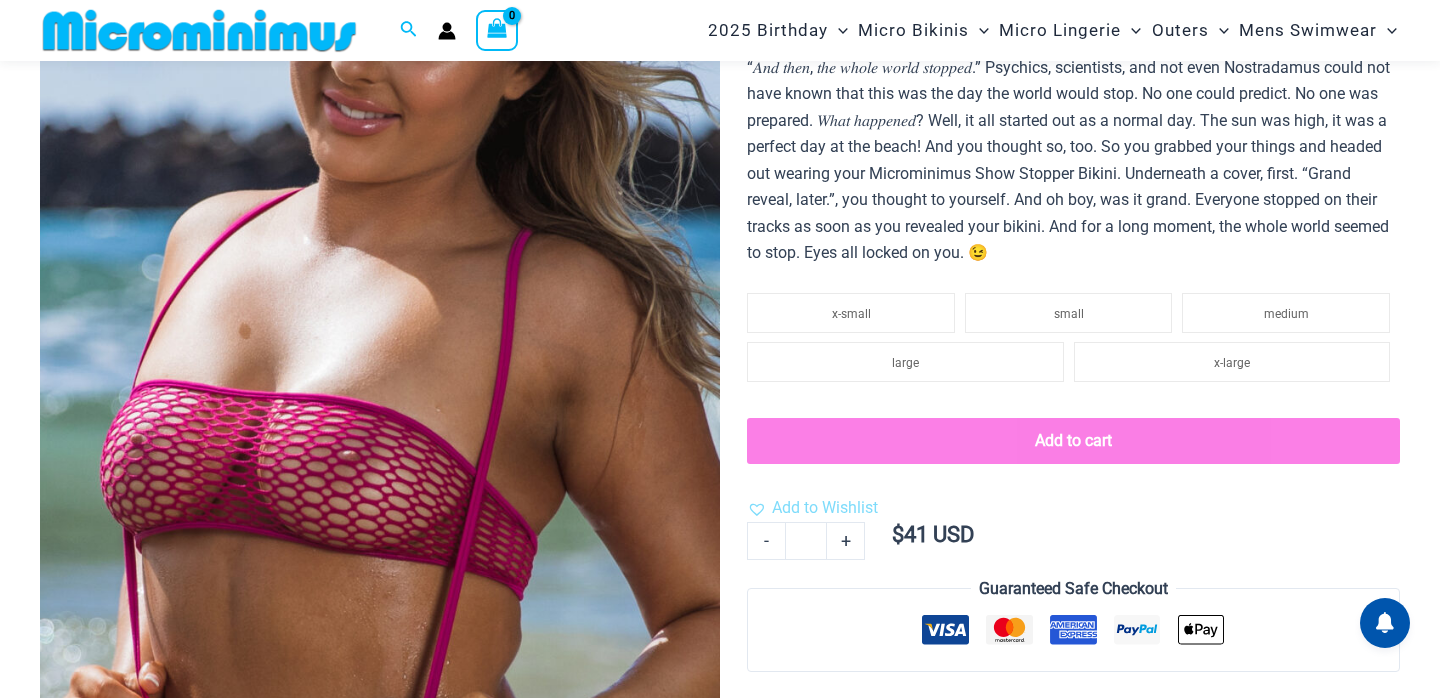 scroll, scrollTop: 0, scrollLeft: 0, axis: both 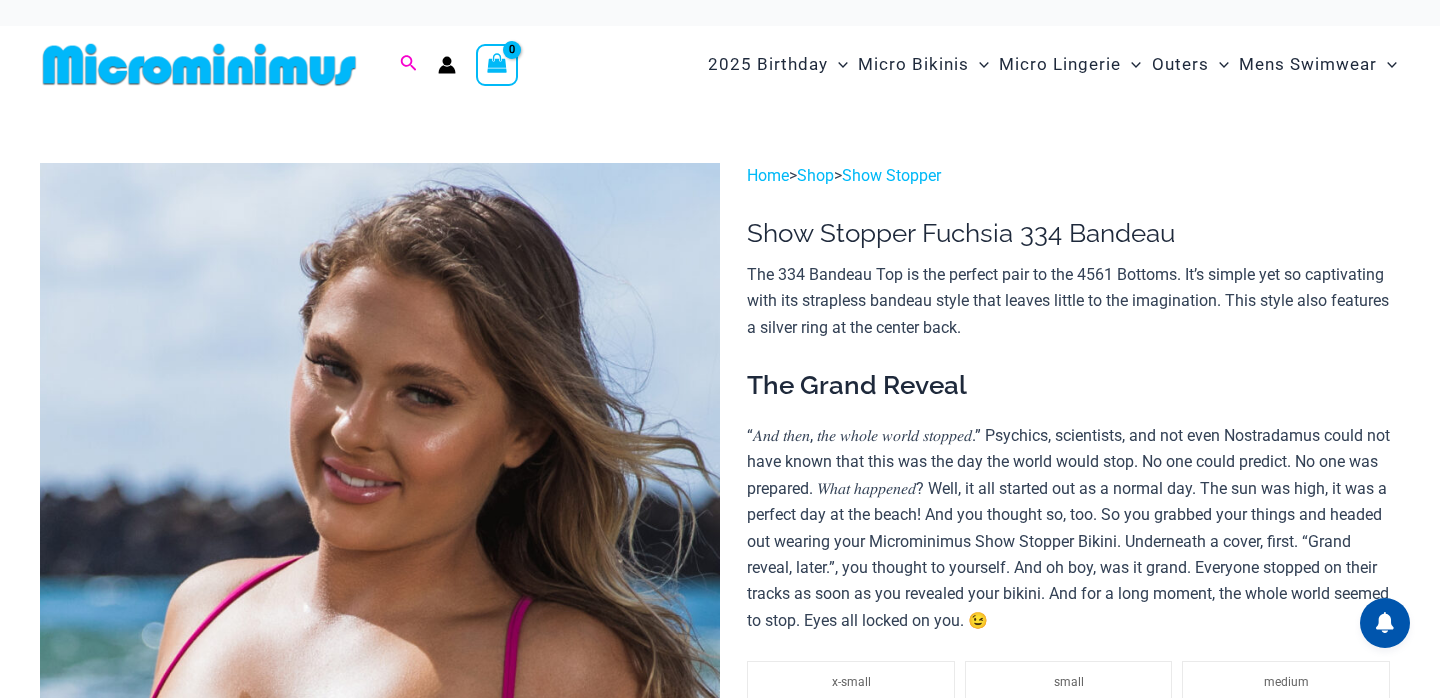 click at bounding box center (409, 64) 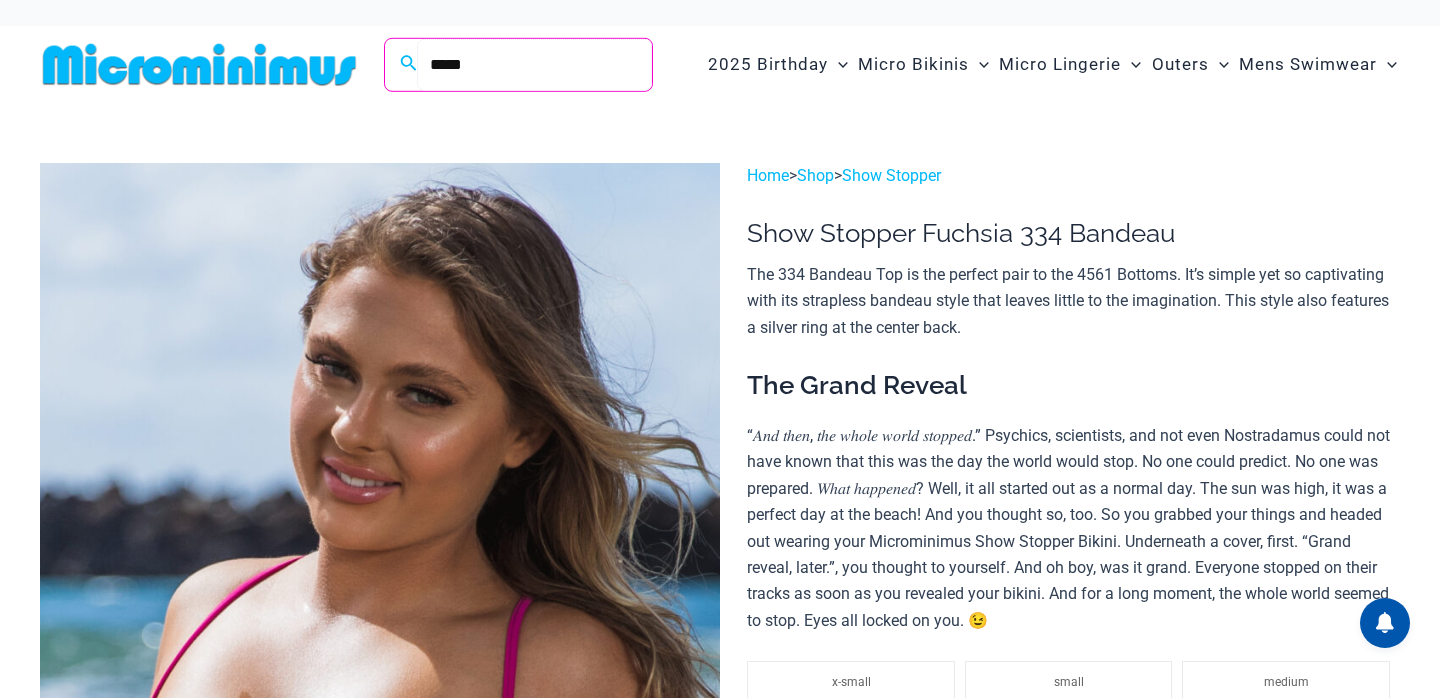 type on "*****" 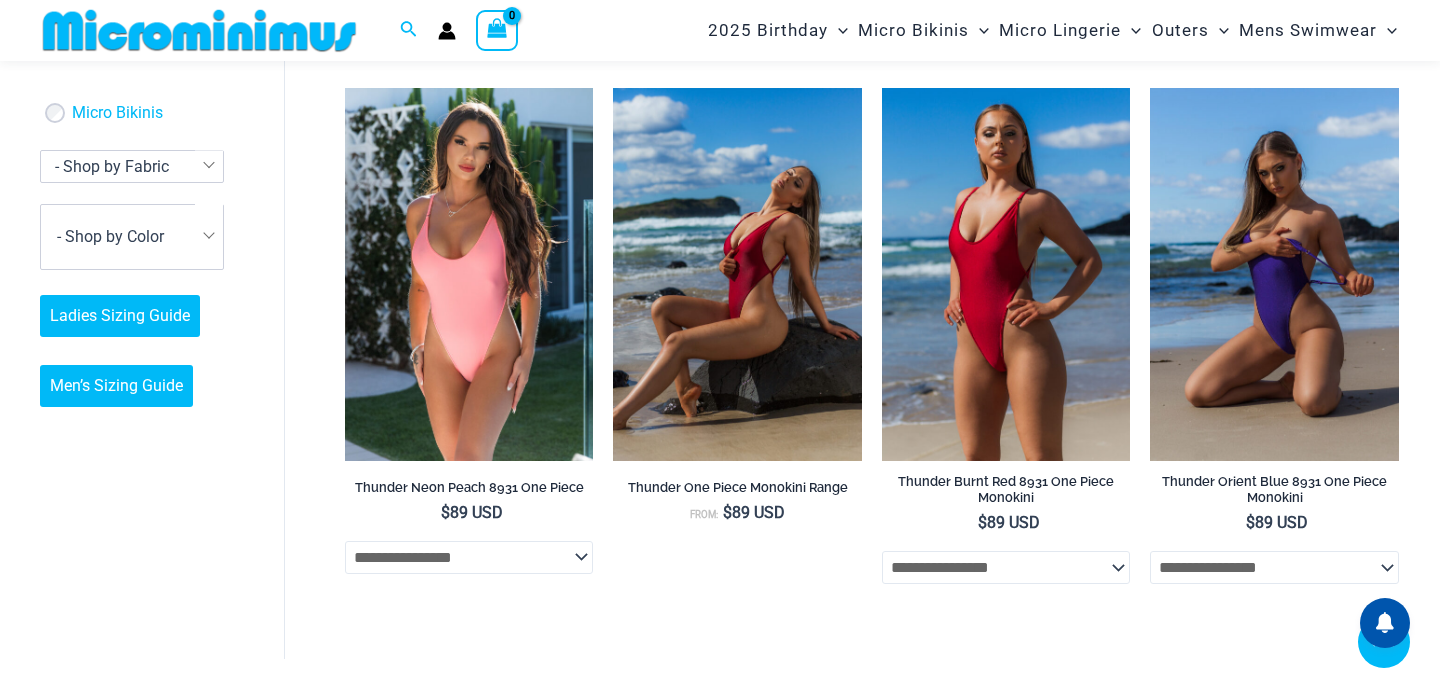scroll, scrollTop: 908, scrollLeft: 0, axis: vertical 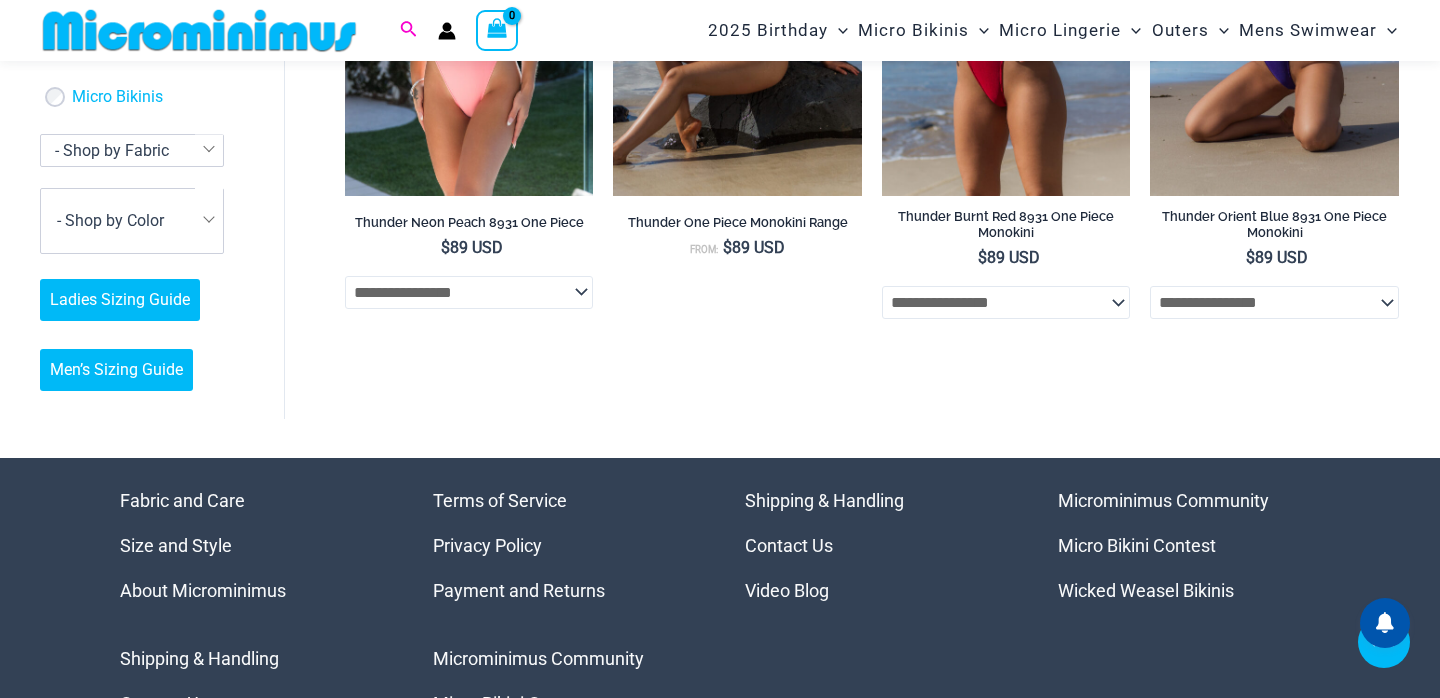 type on "**********" 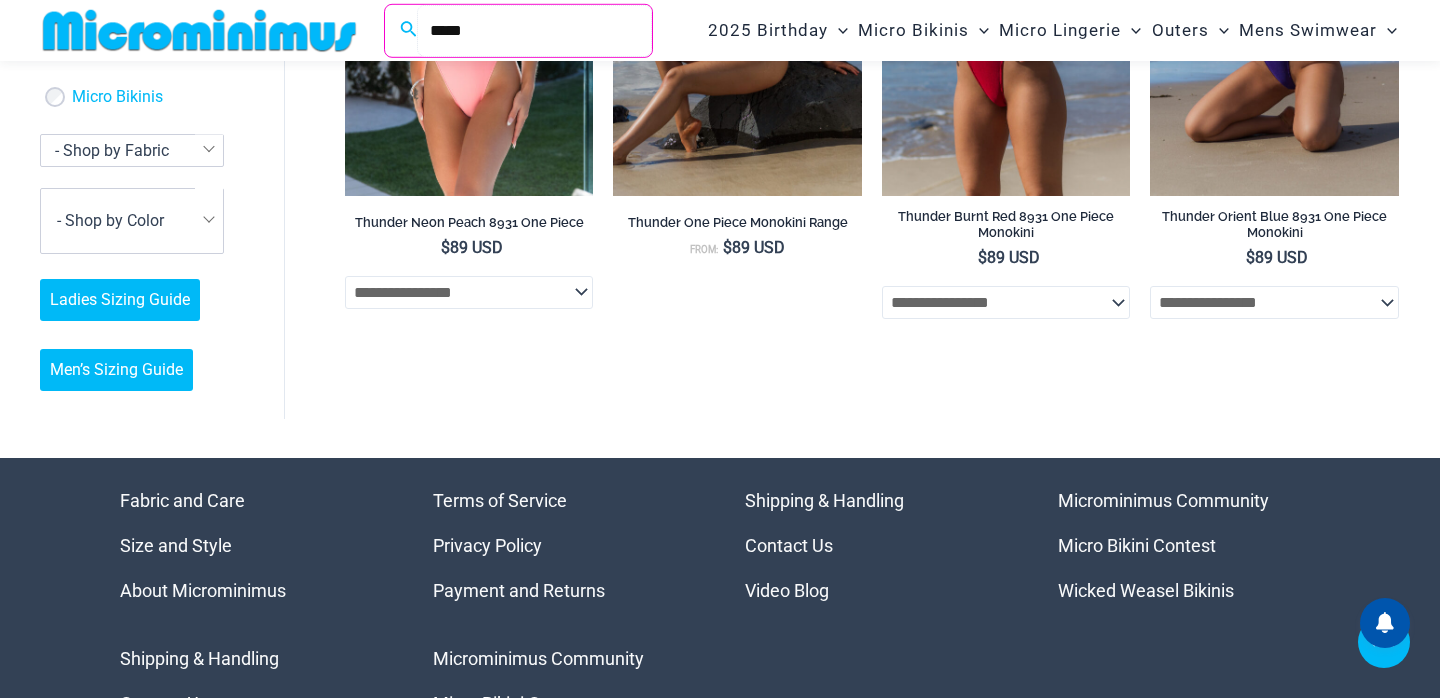 click on "*****" at bounding box center (534, 30) 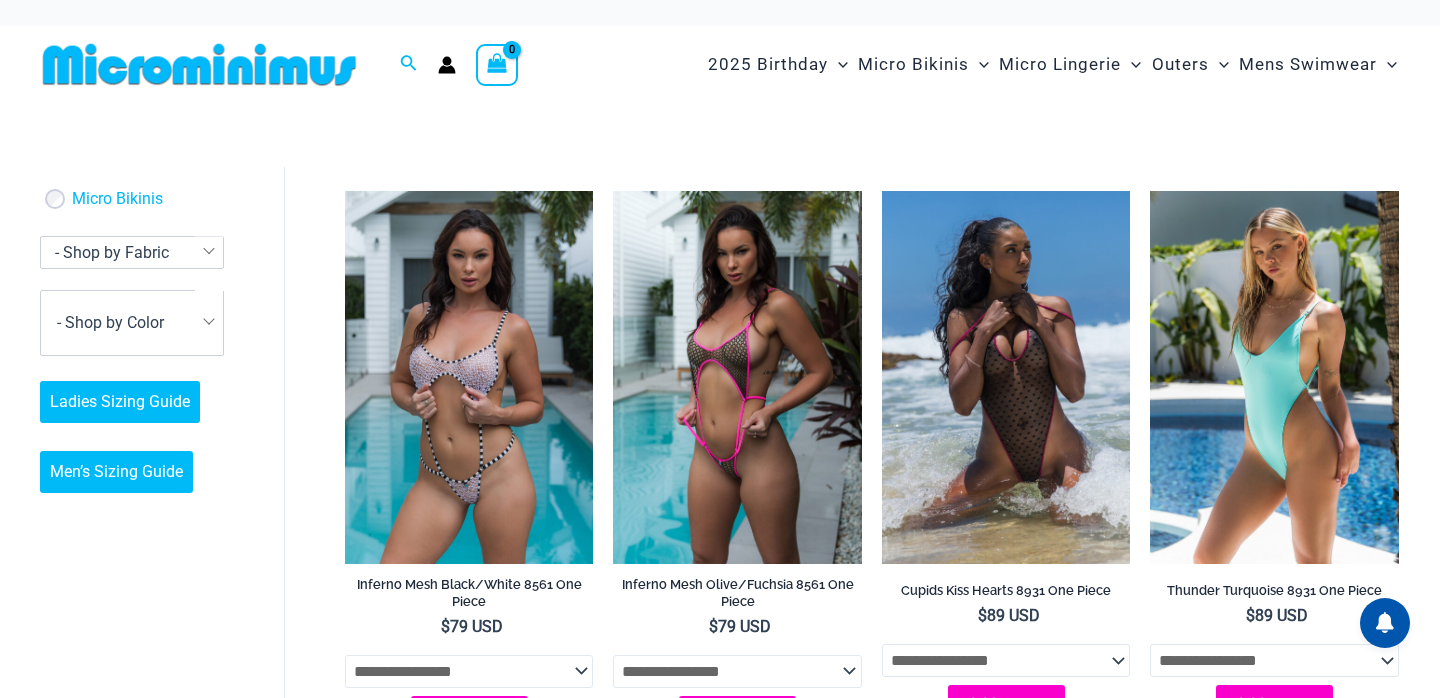 scroll, scrollTop: 0, scrollLeft: 0, axis: both 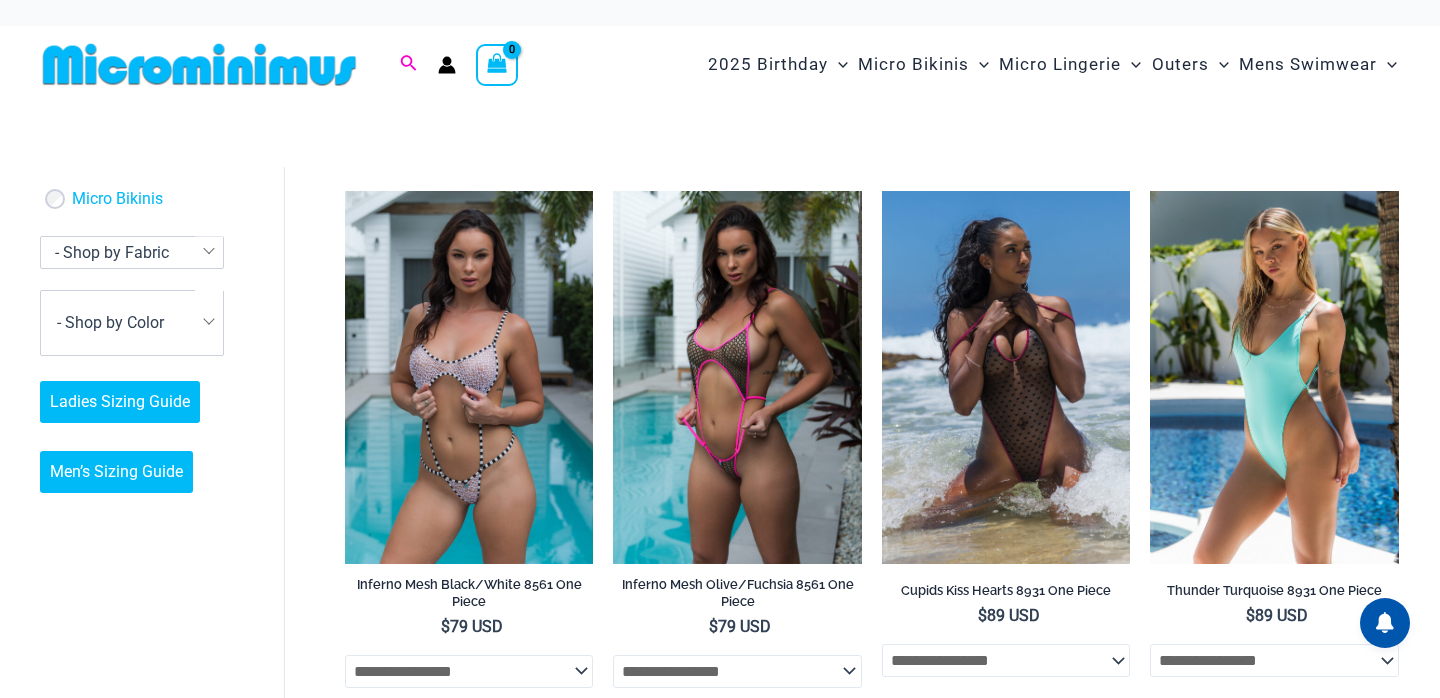 type on "**********" 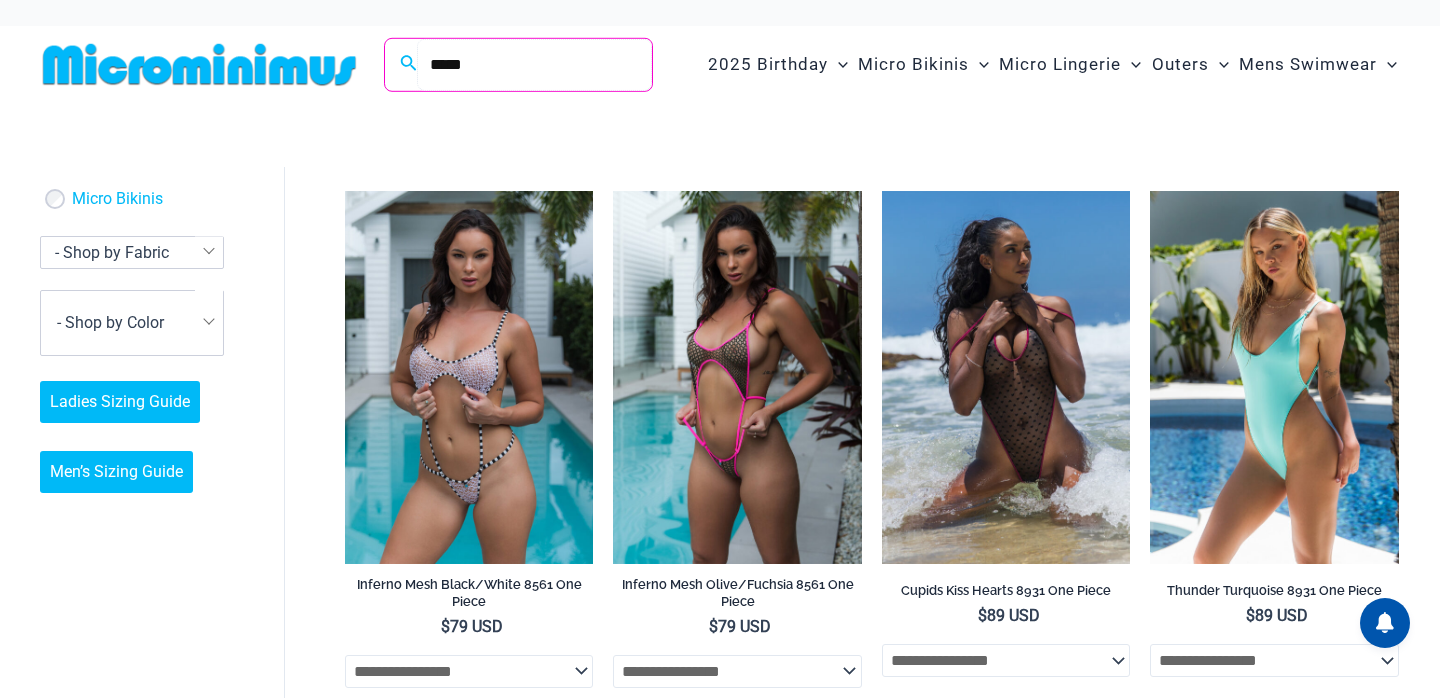 click on "*****" at bounding box center [534, 65] 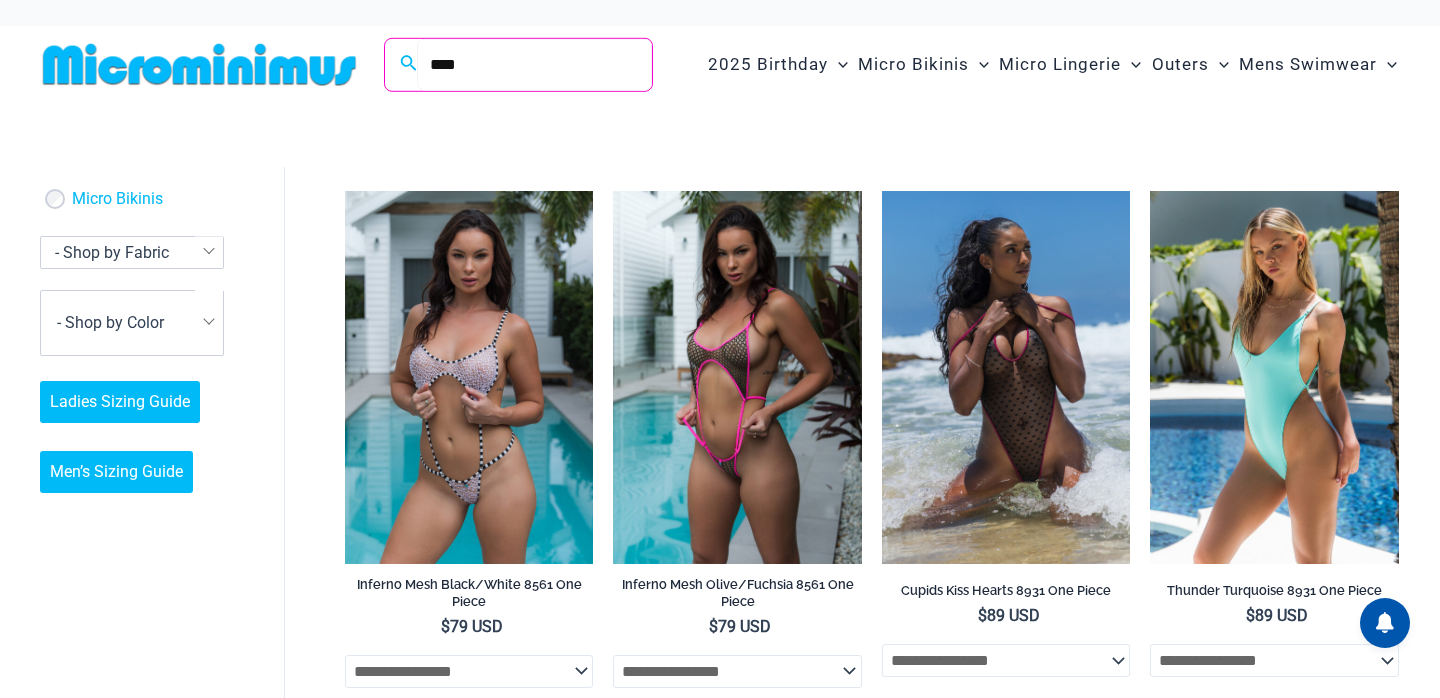 type on "*****" 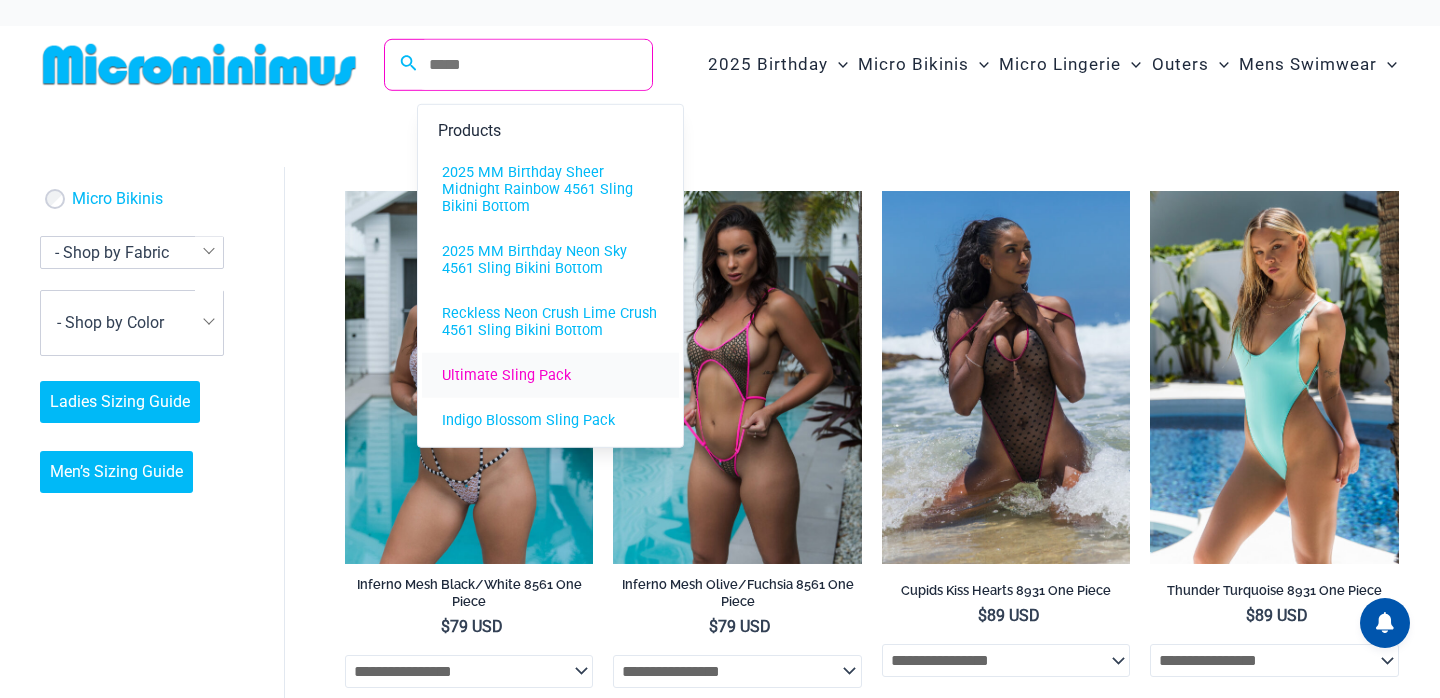 click on "Ultimate Sling Pack" at bounding box center (550, 375) 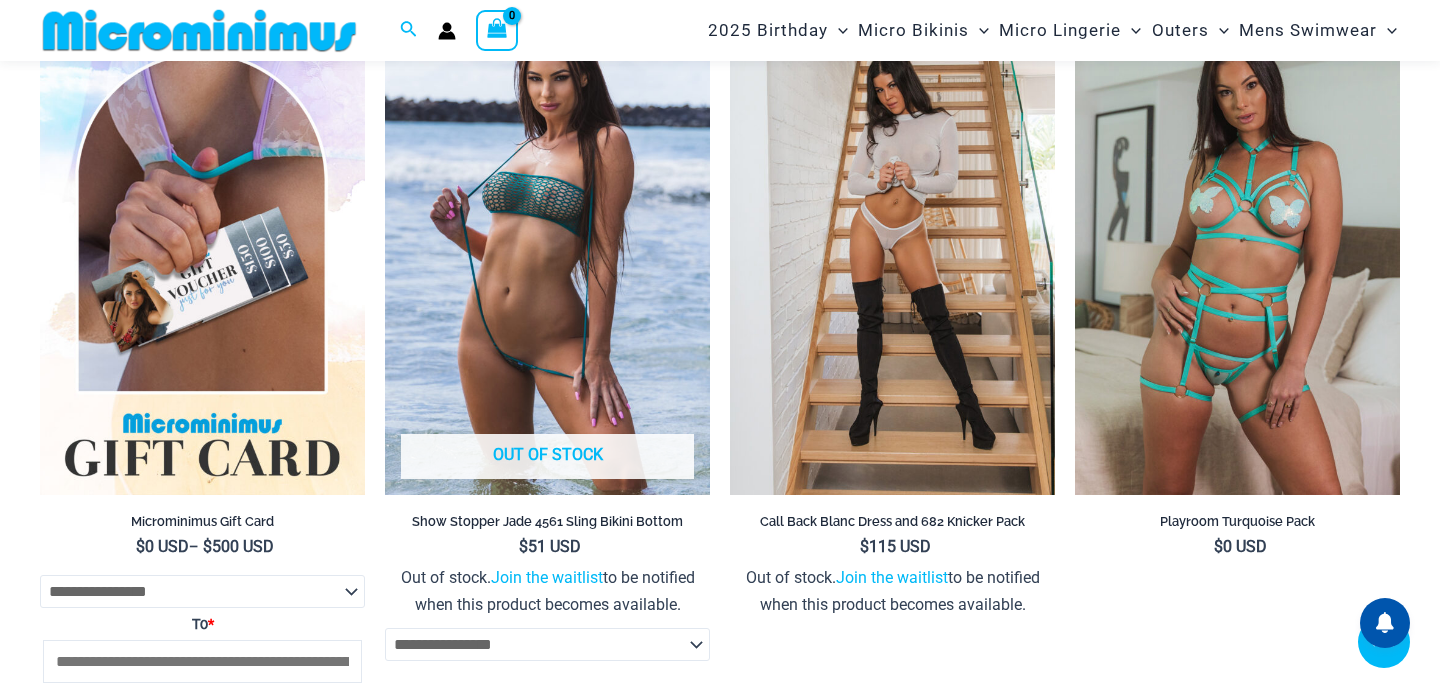 scroll, scrollTop: 6318, scrollLeft: 0, axis: vertical 